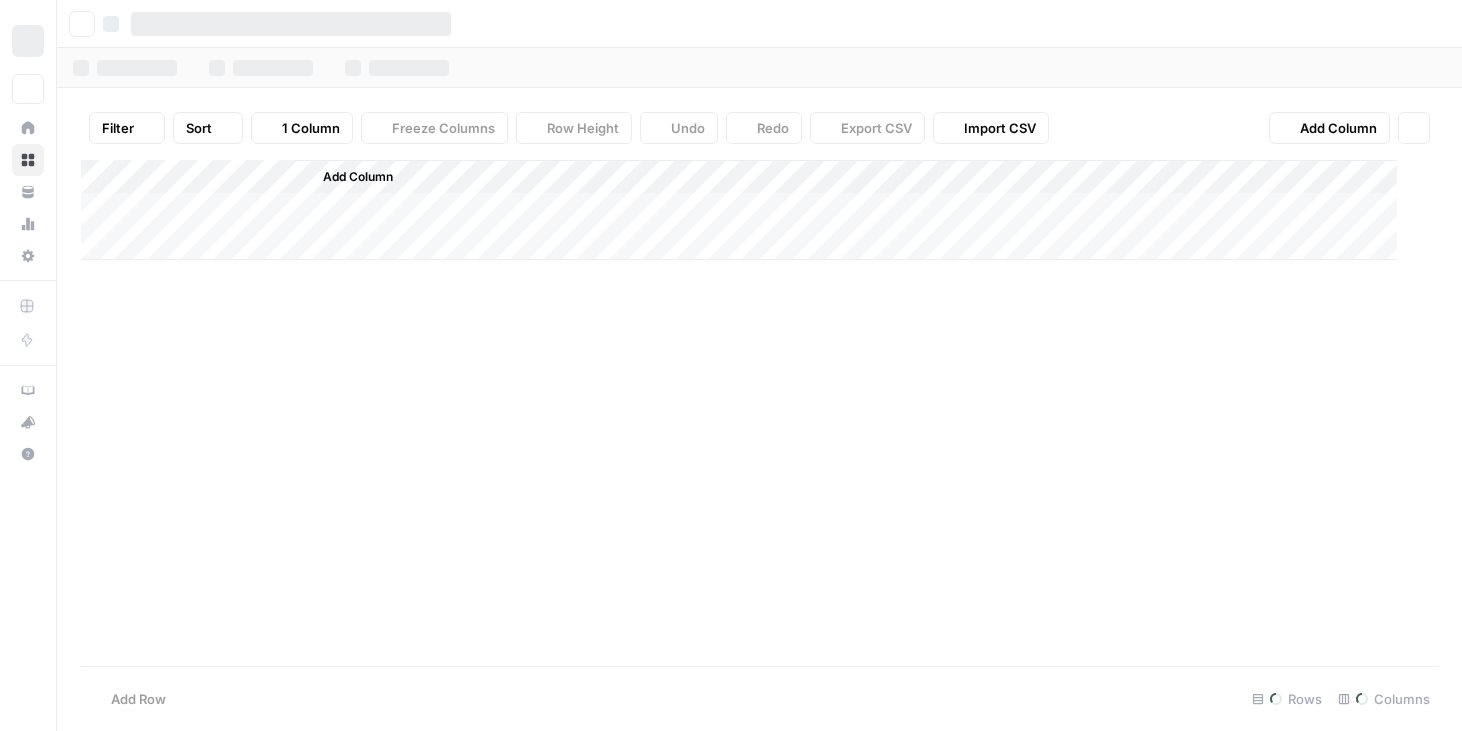 scroll, scrollTop: 0, scrollLeft: 0, axis: both 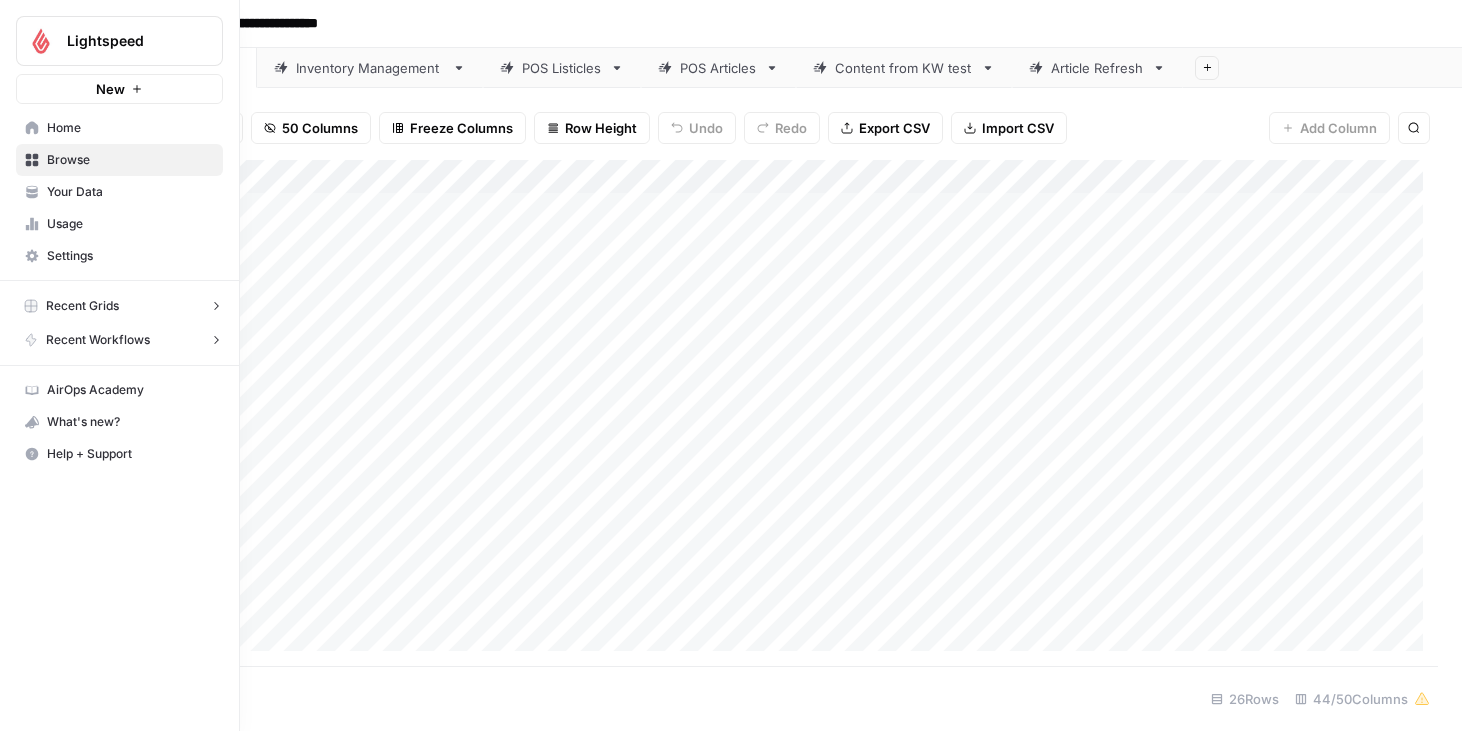 click 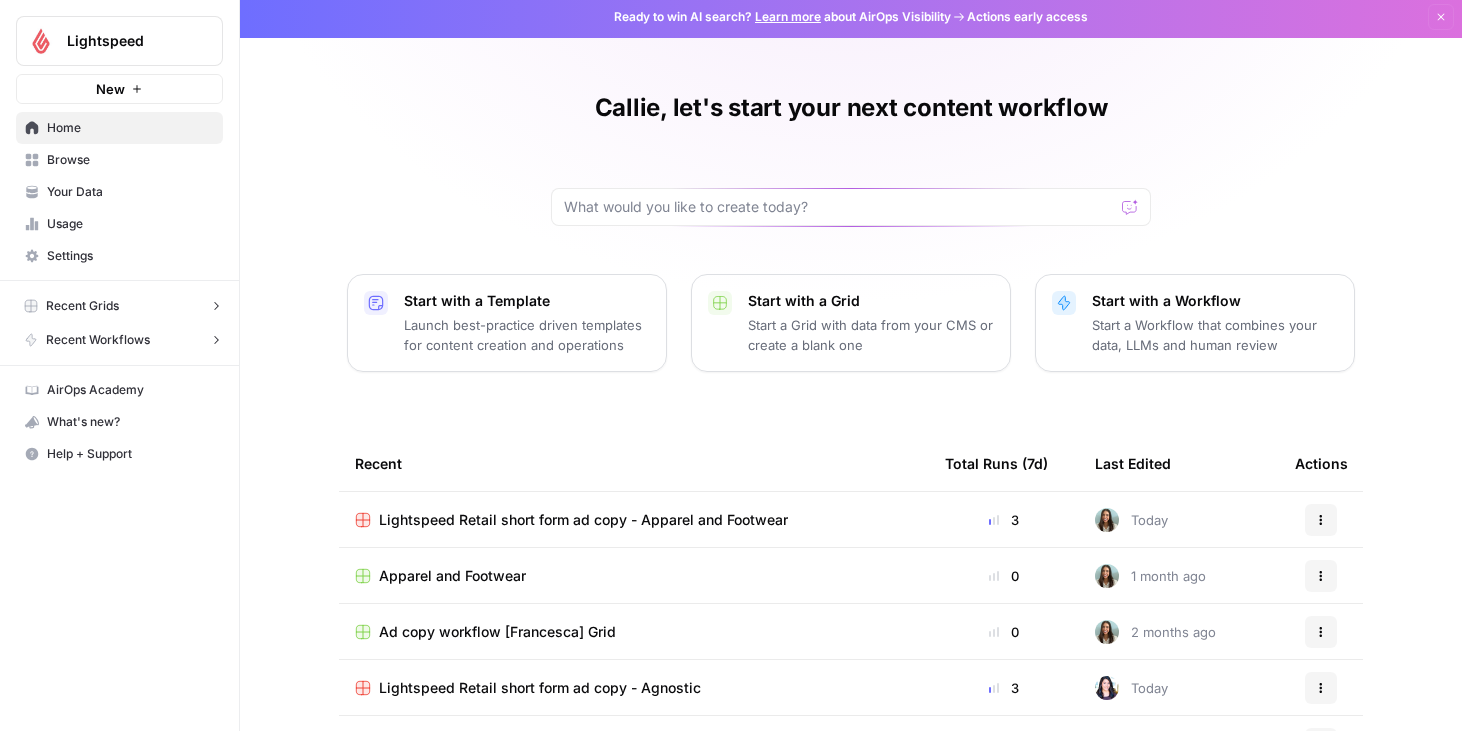 scroll, scrollTop: 8, scrollLeft: 0, axis: vertical 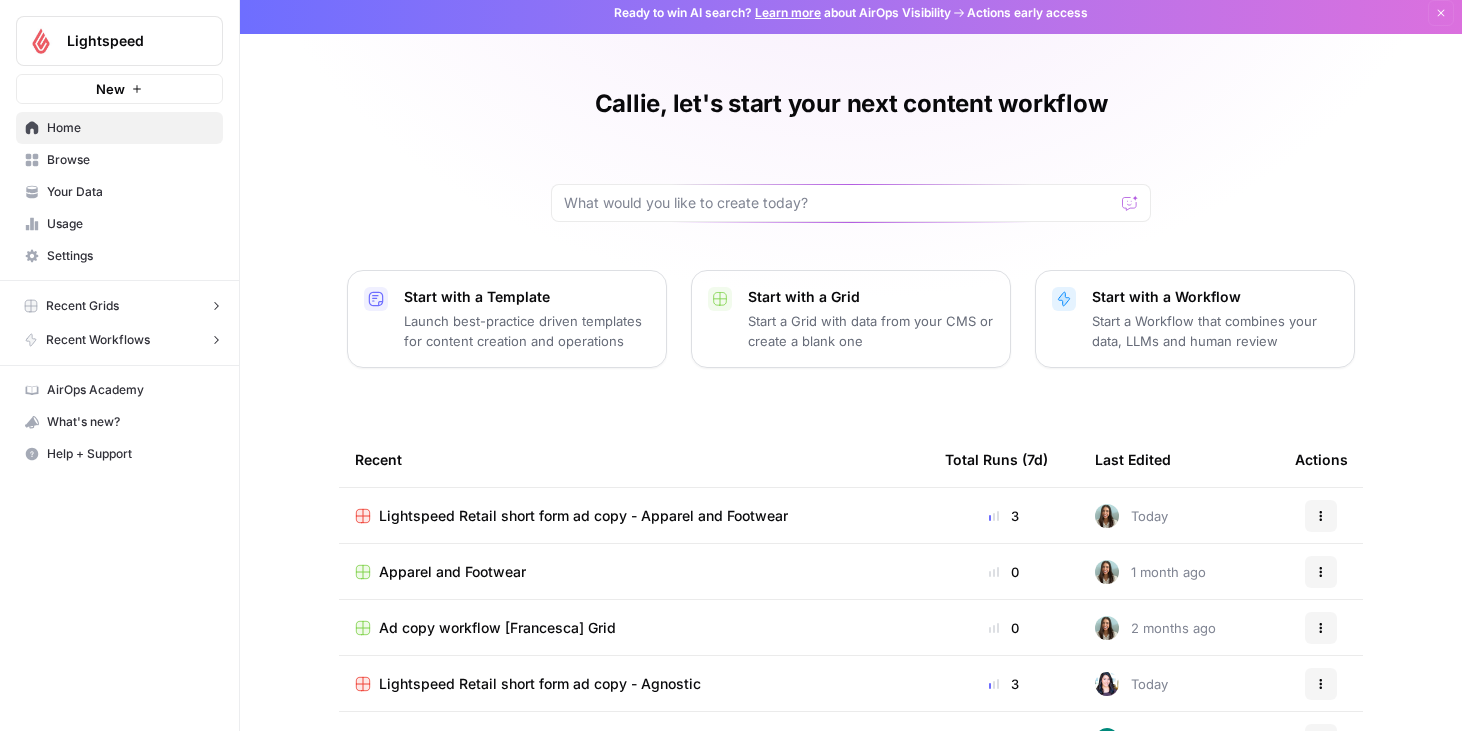 click on "Lightspeed Retail short form ad copy - Apparel and Footwear" at bounding box center [583, 516] 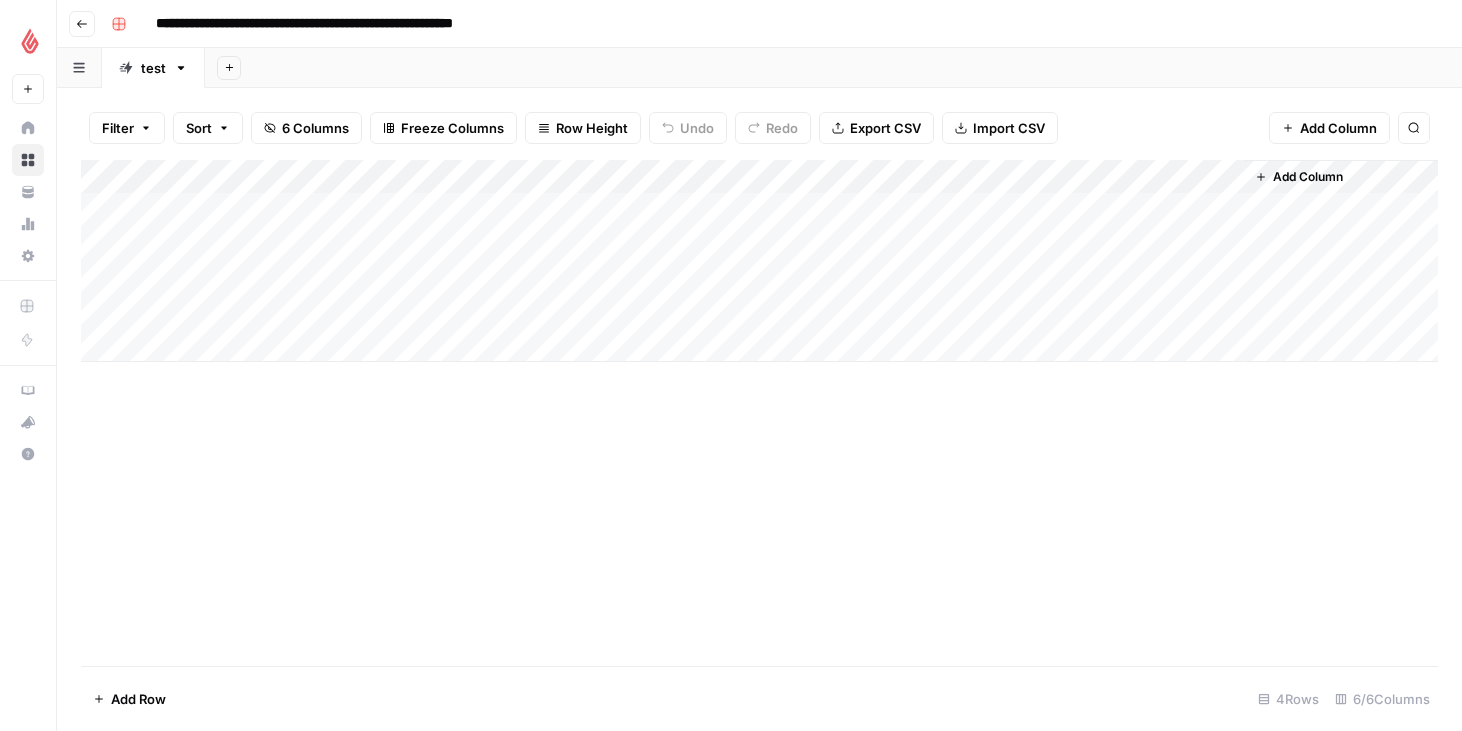 click on "Add Column" at bounding box center [759, 261] 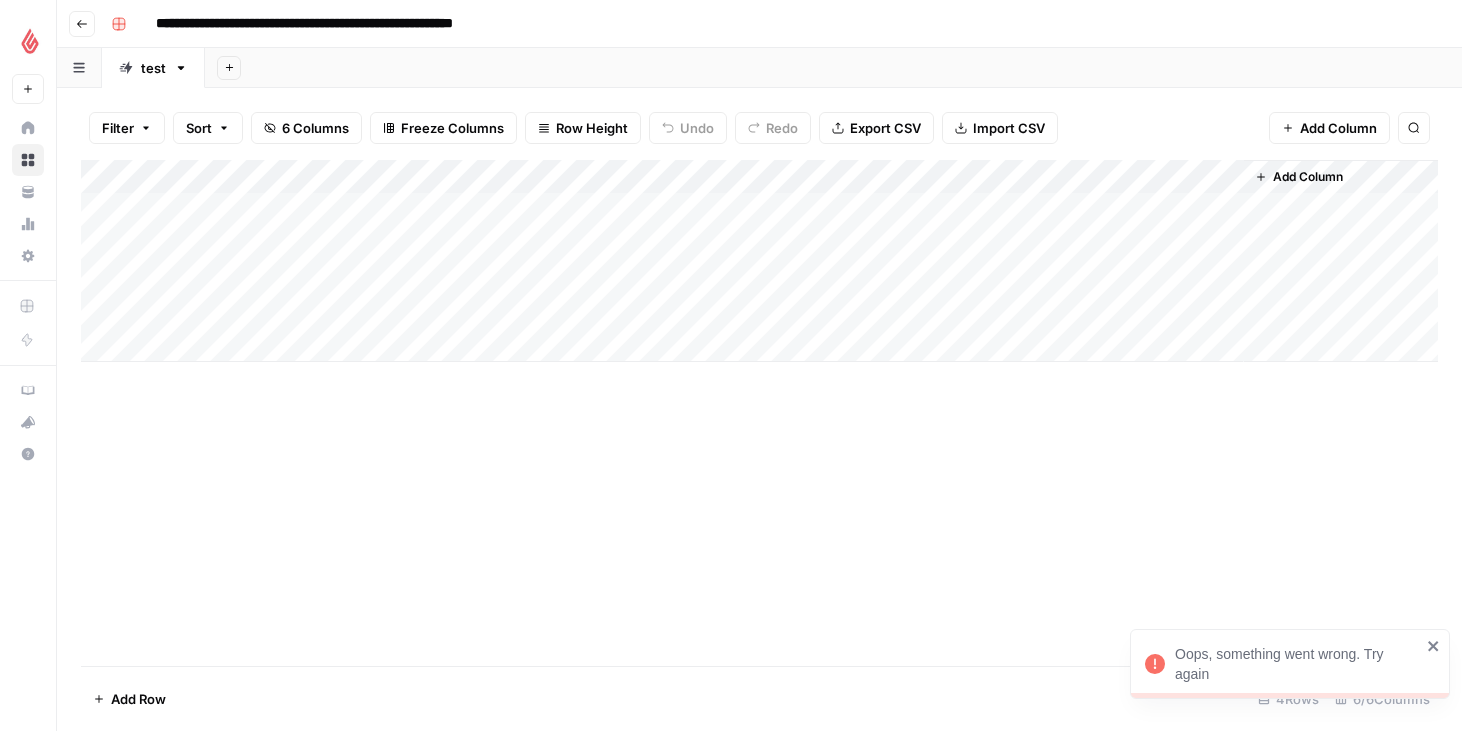 click 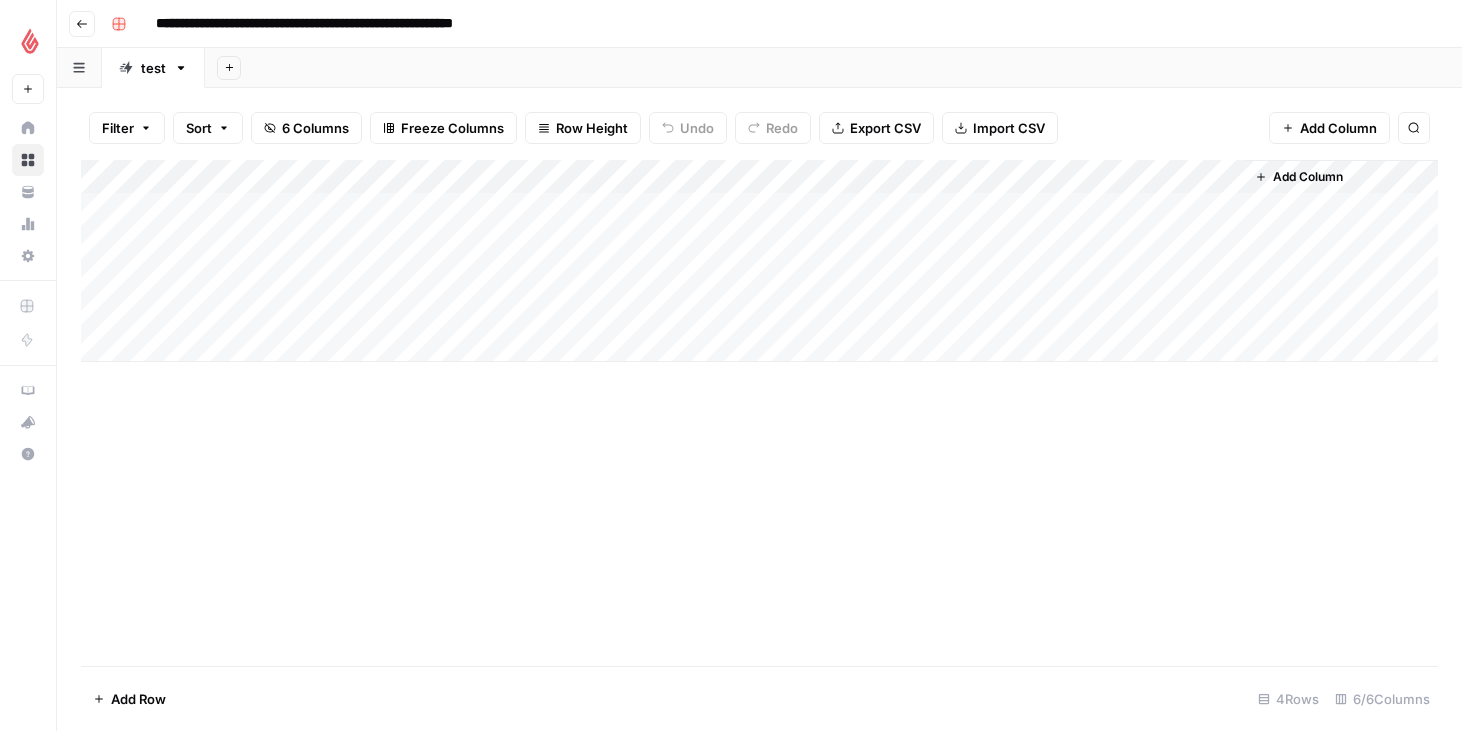click on "Add Column" at bounding box center (759, 261) 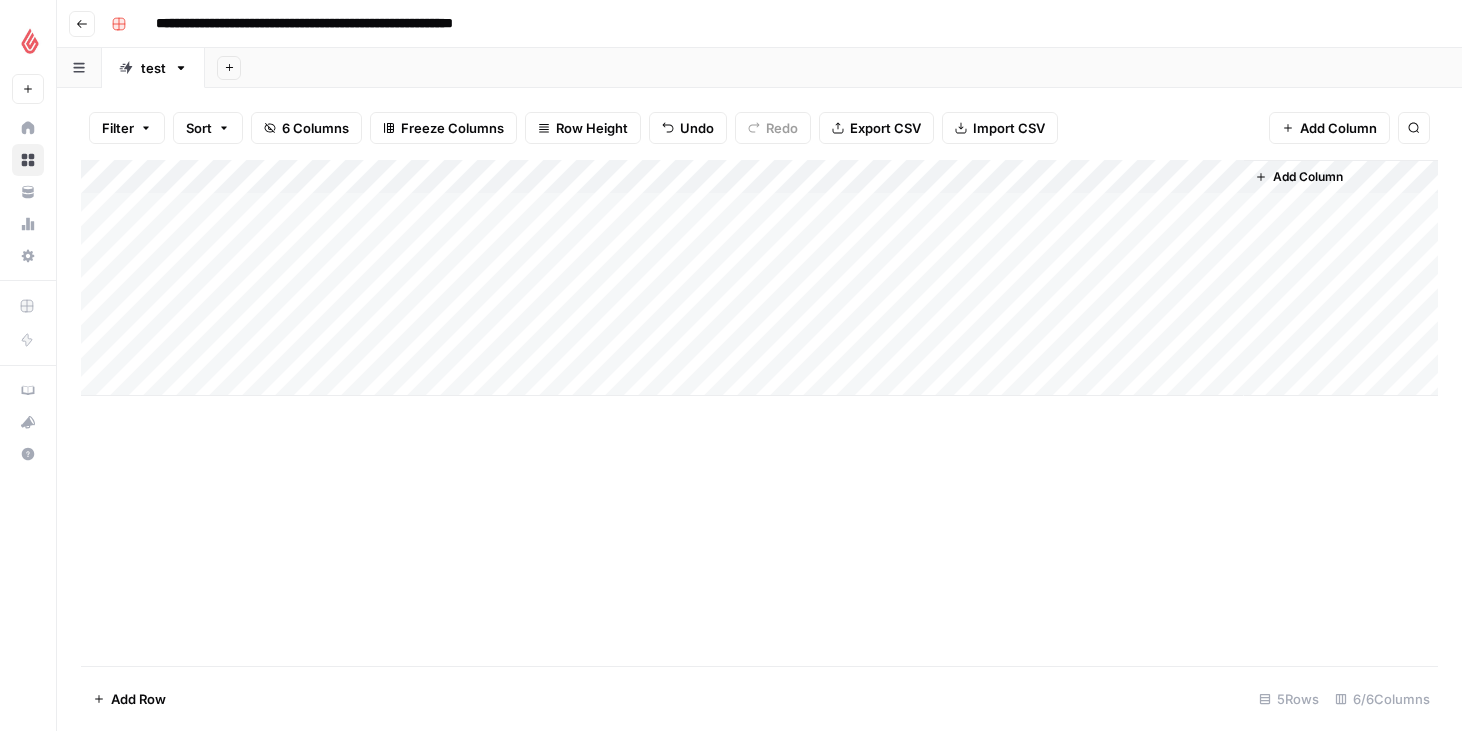 click on "Add Column" at bounding box center [759, 413] 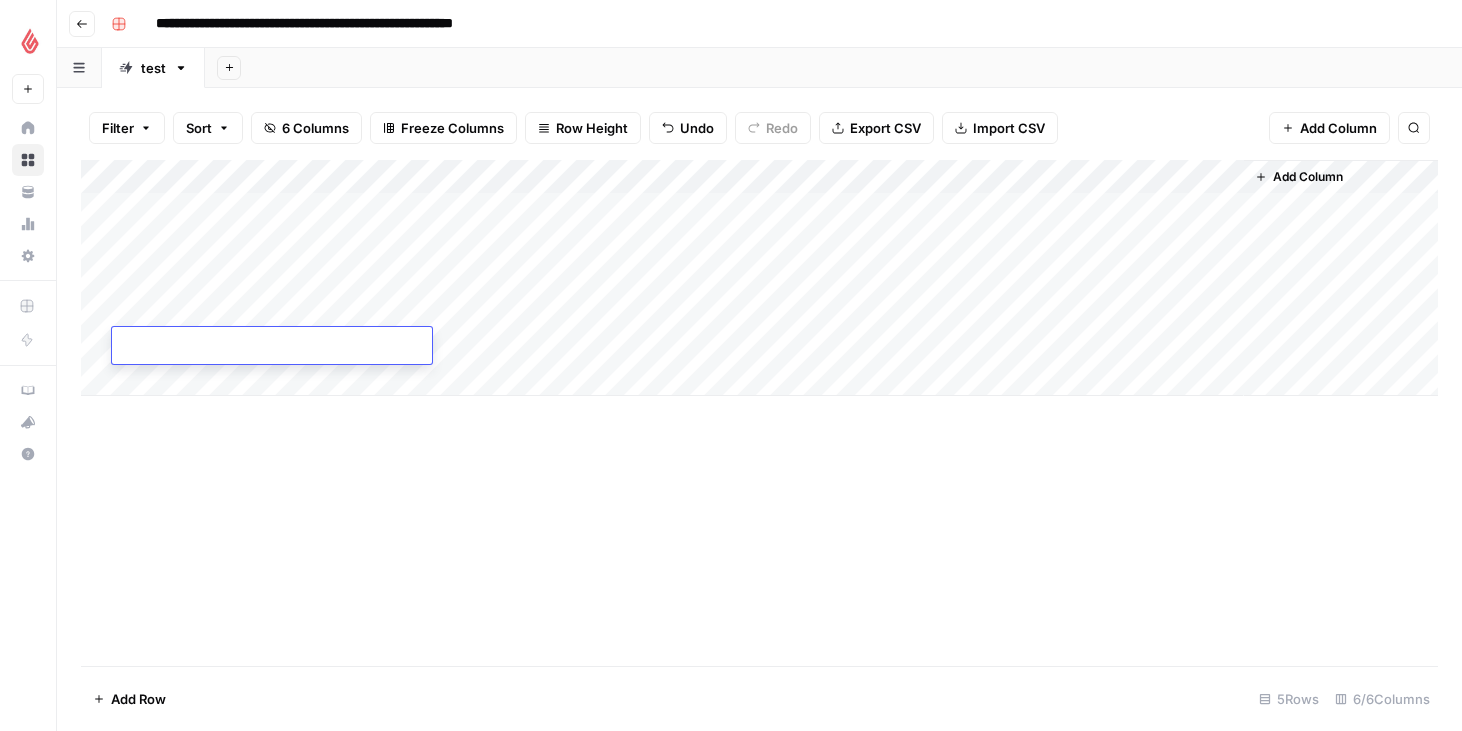 type on "**********" 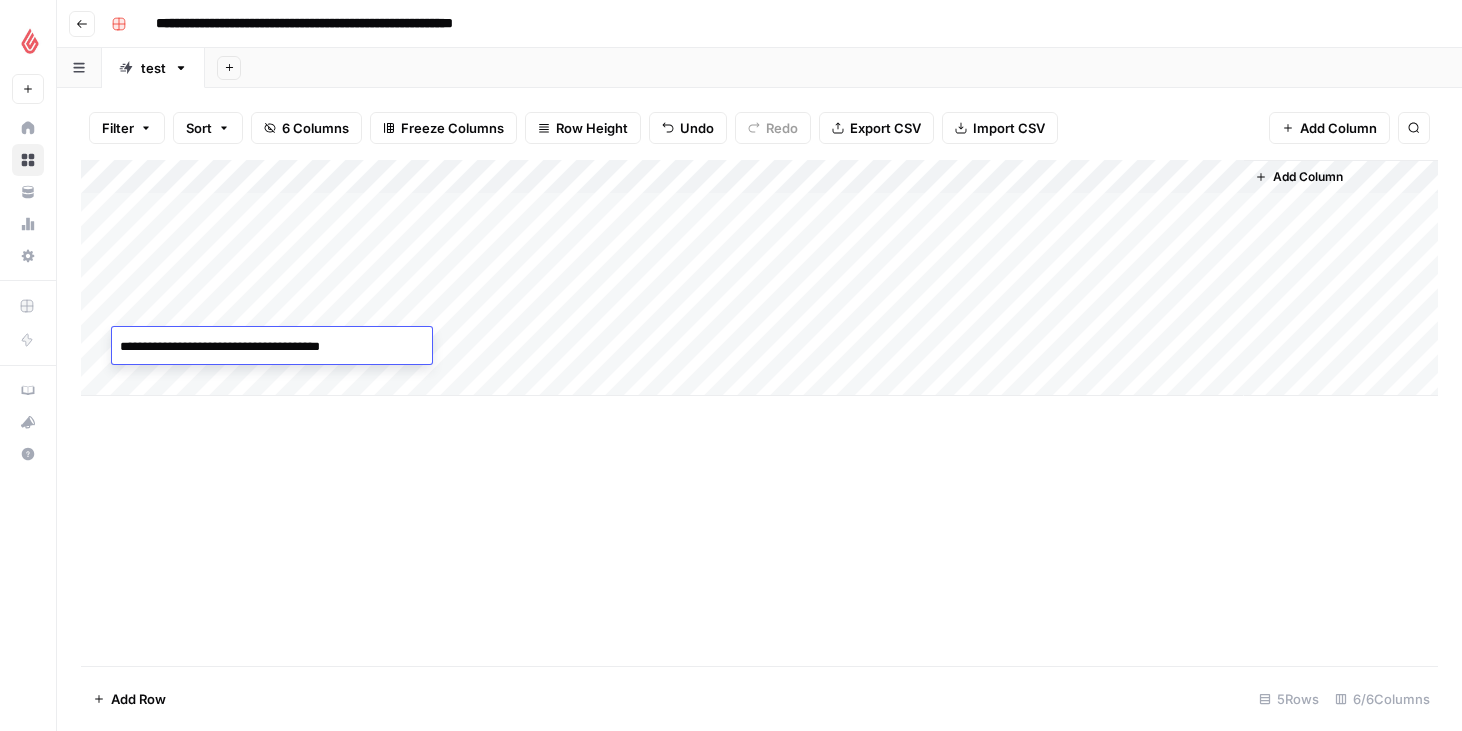 click on "Add Column" at bounding box center (759, 413) 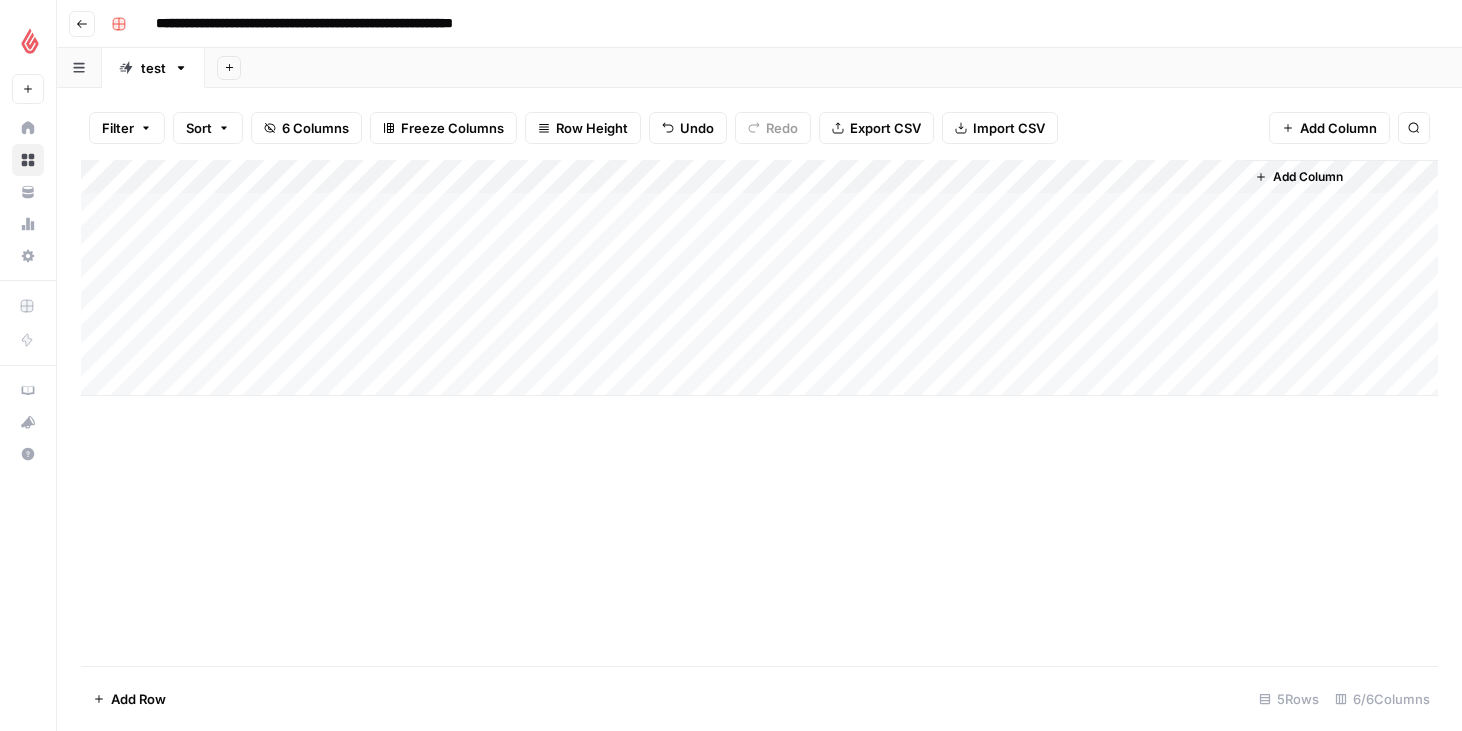 click on "Add Column" at bounding box center (759, 278) 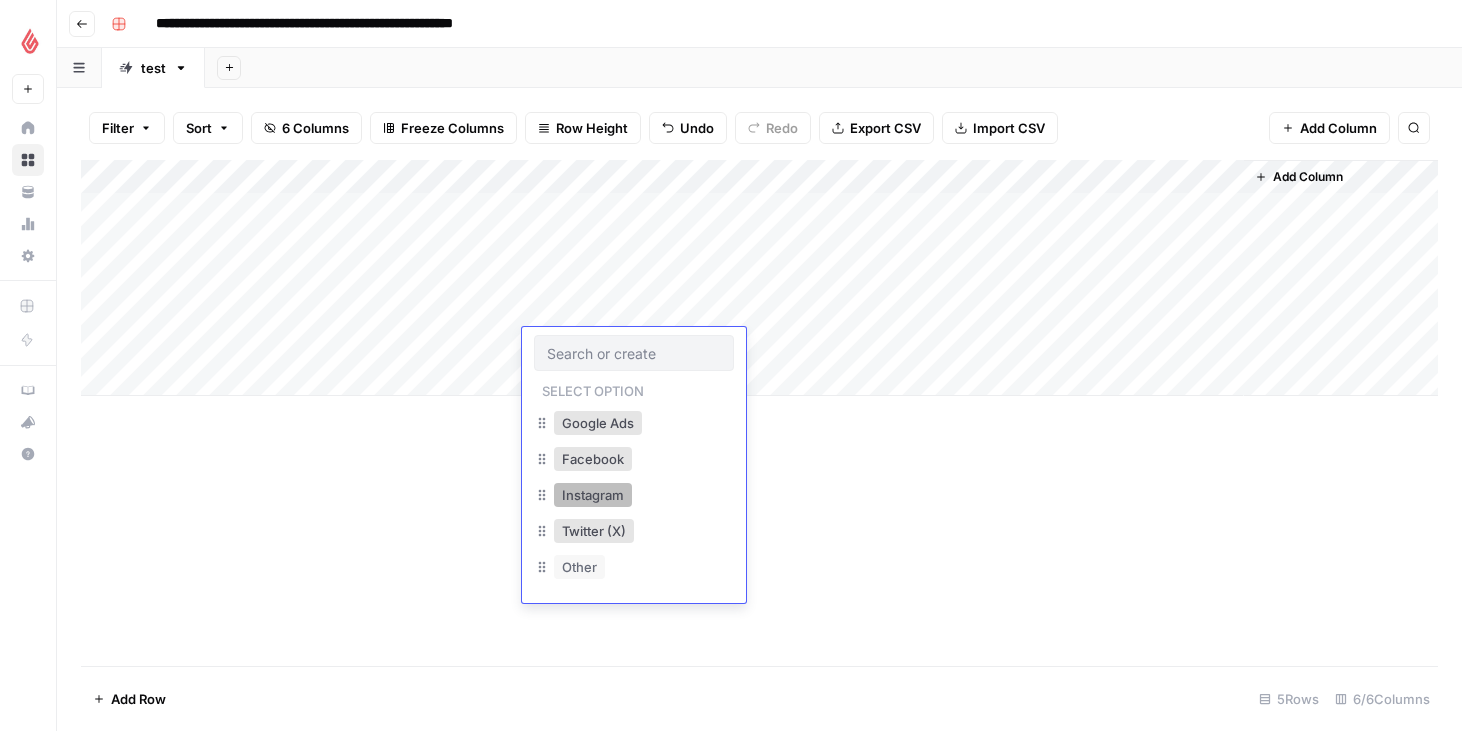 click on "Instagram" at bounding box center [593, 495] 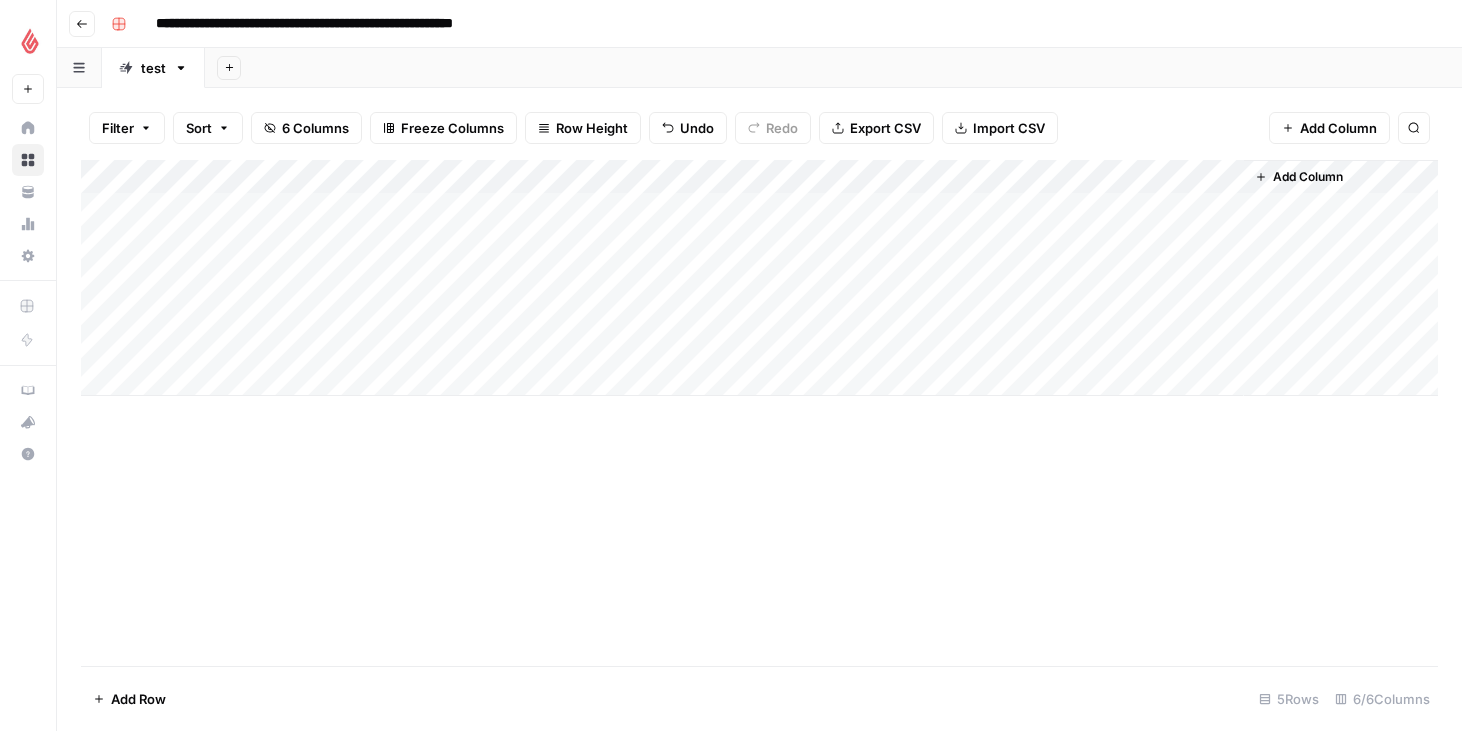 click on "Add Column" at bounding box center (759, 278) 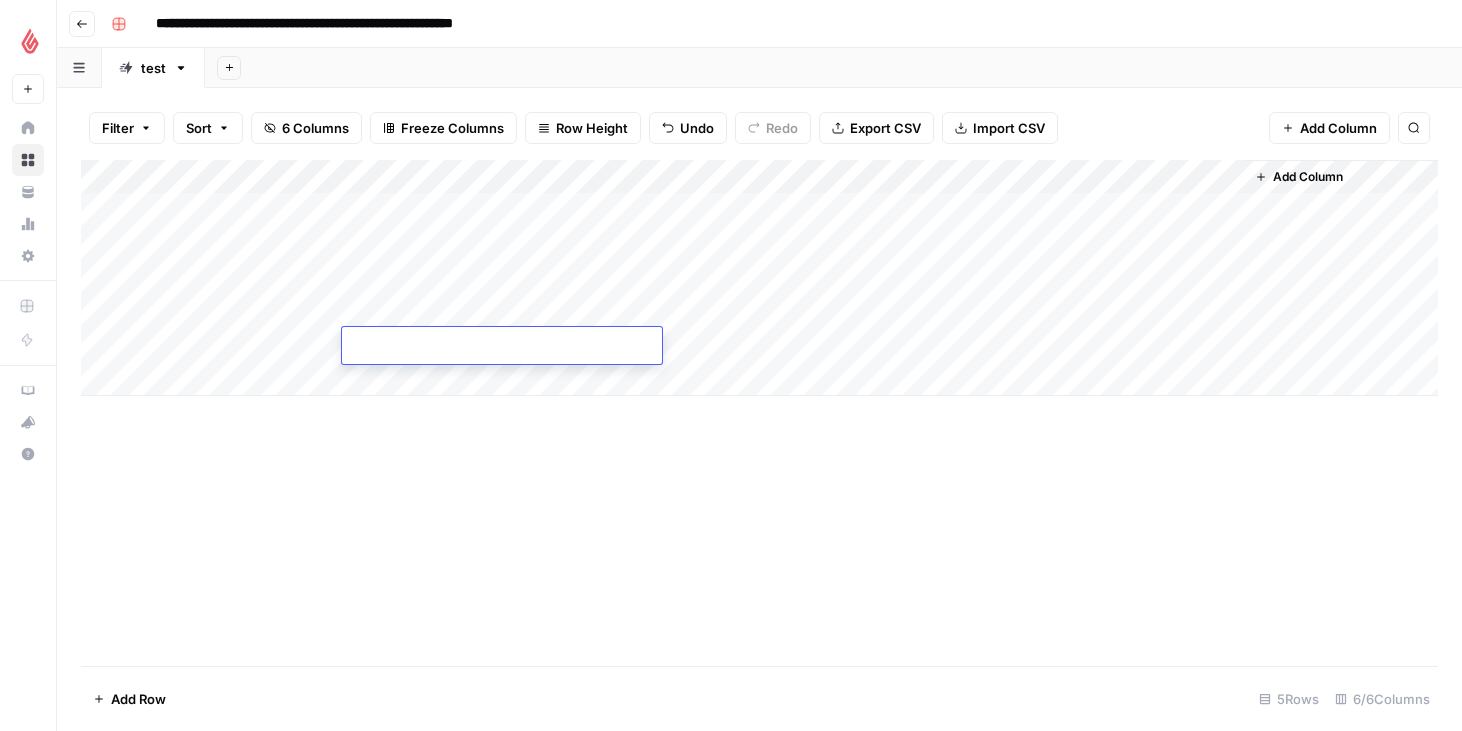 click on "Add Column" at bounding box center (759, 278) 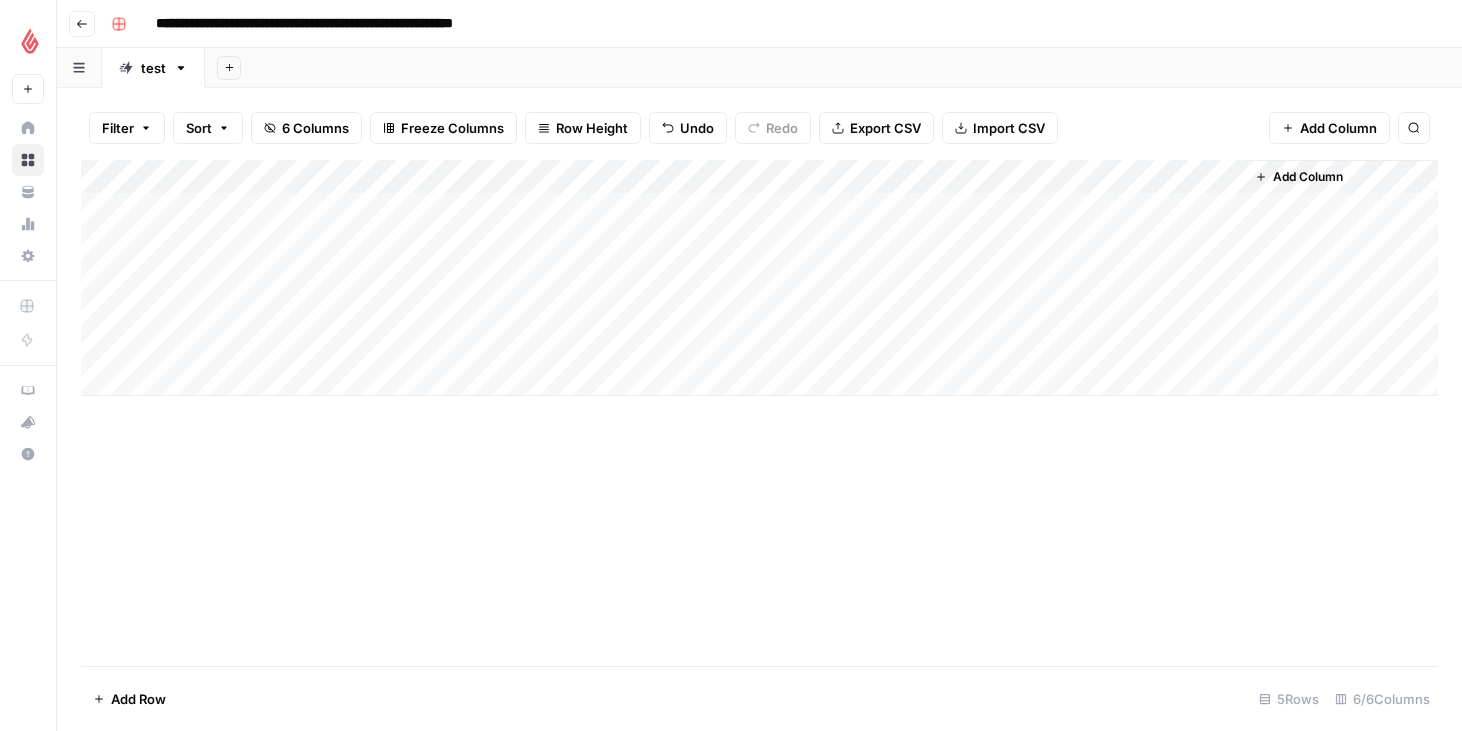 click on "Add Column" at bounding box center (759, 278) 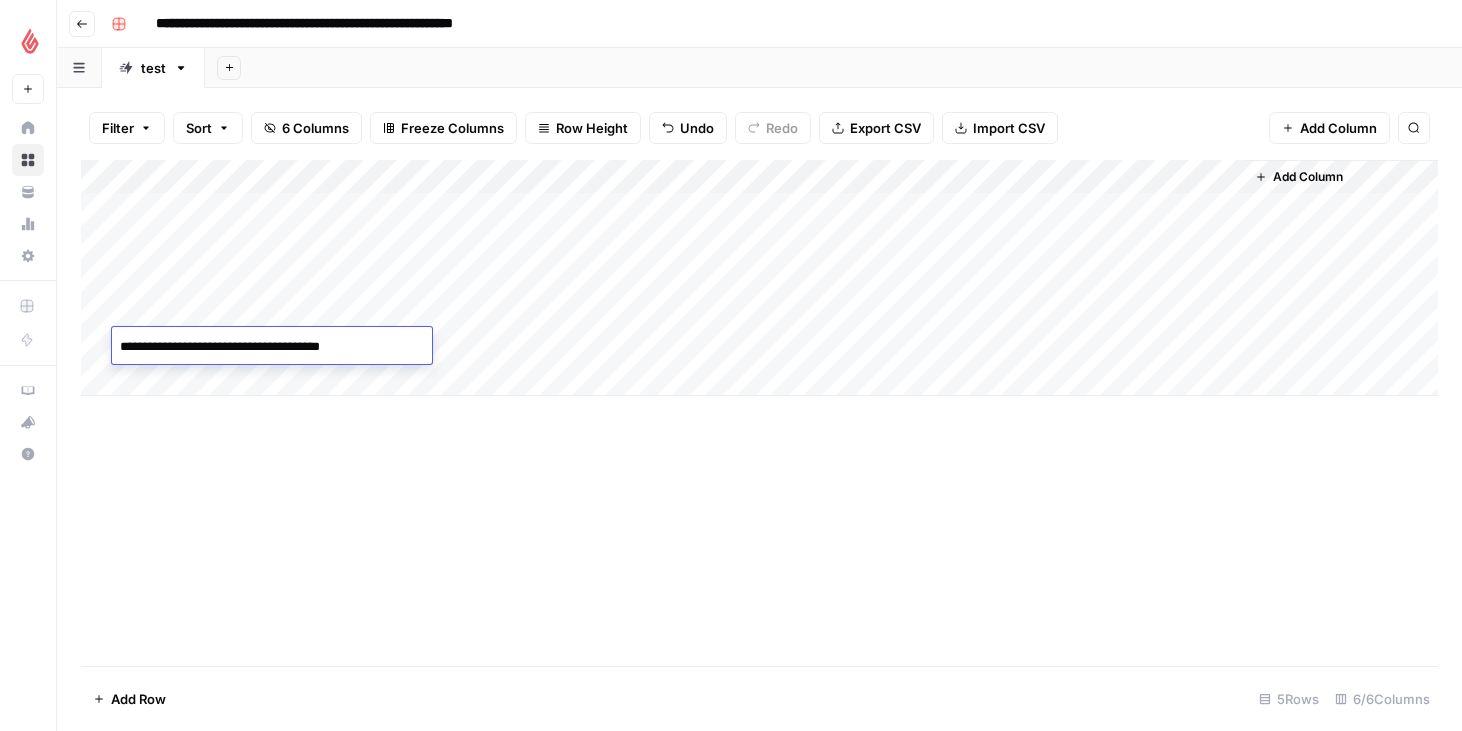 click on "**********" at bounding box center [272, 347] 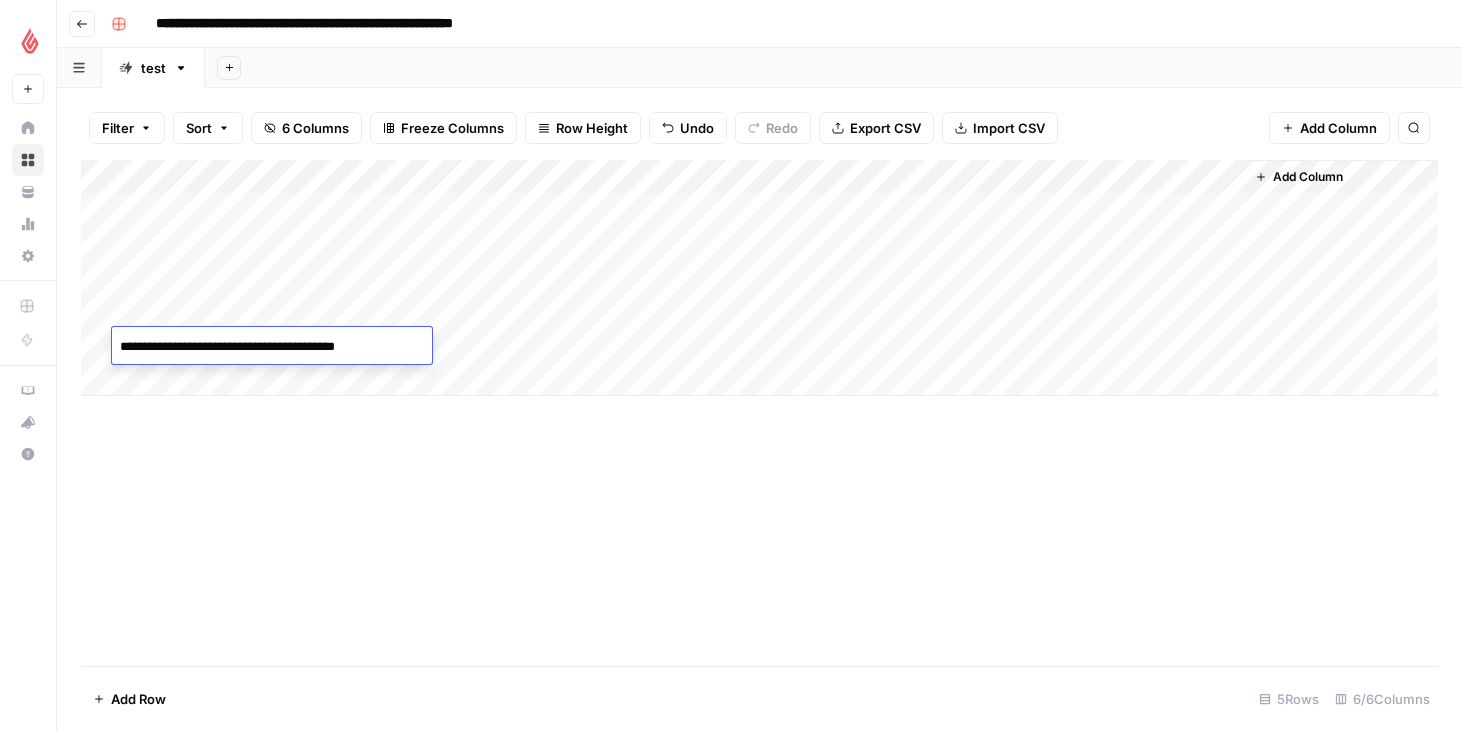 type on "**********" 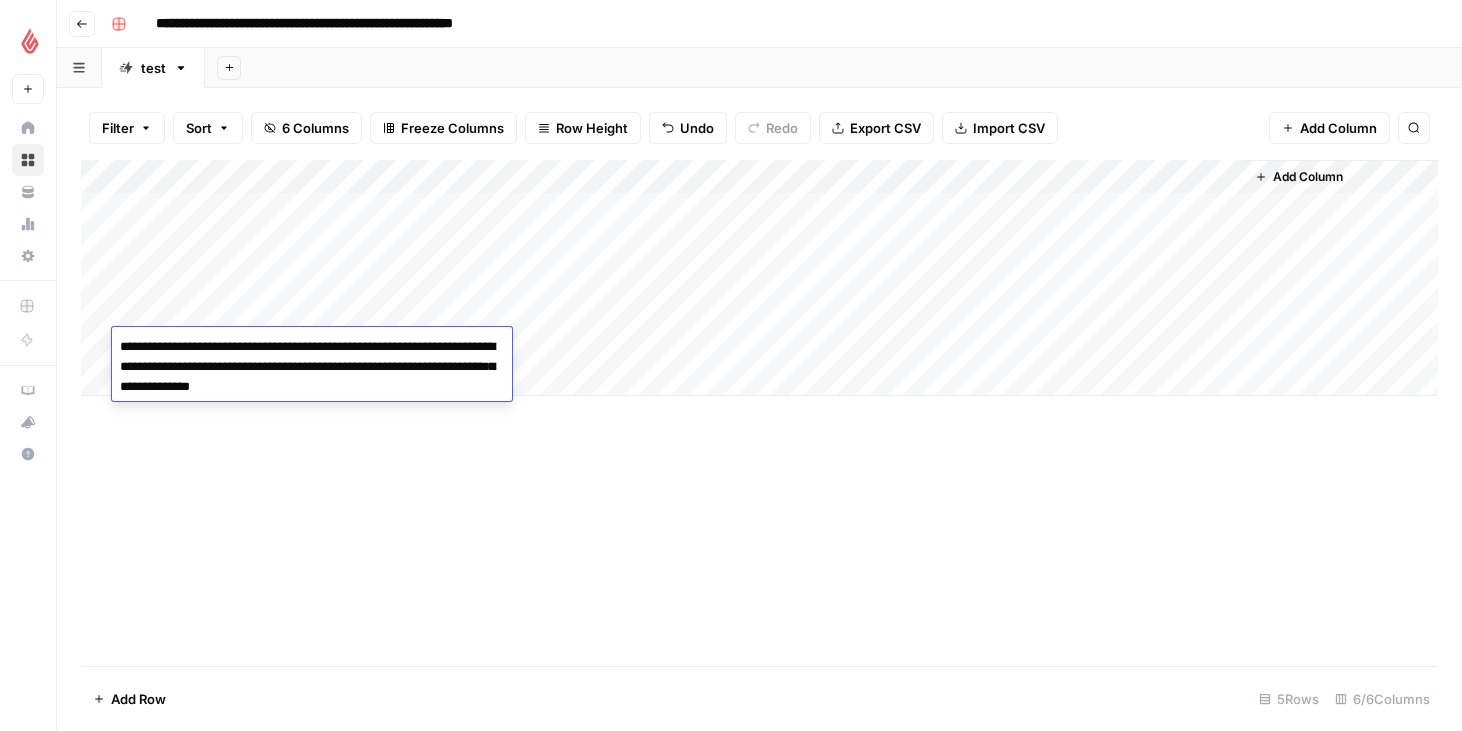 click on "Add Column" at bounding box center (759, 413) 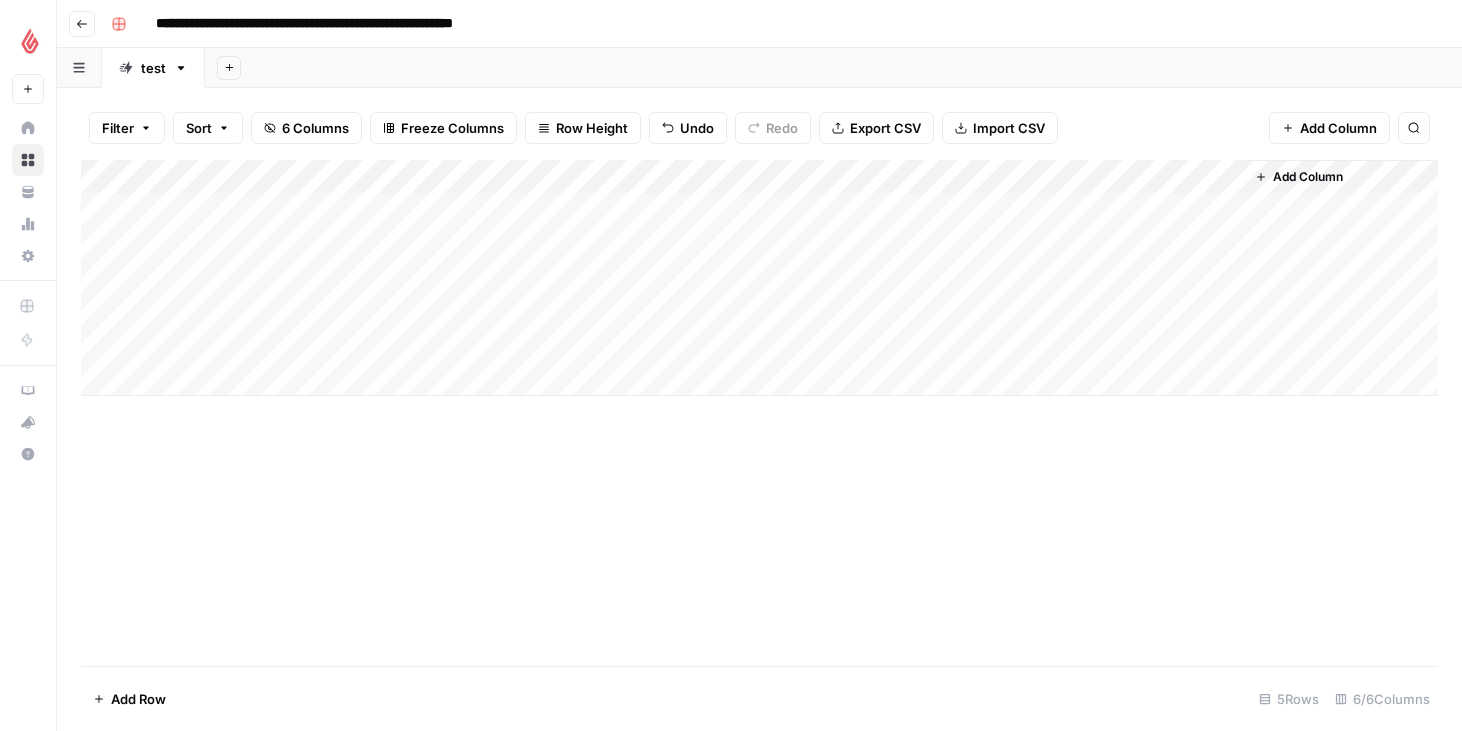 click on "Add Column" at bounding box center [759, 278] 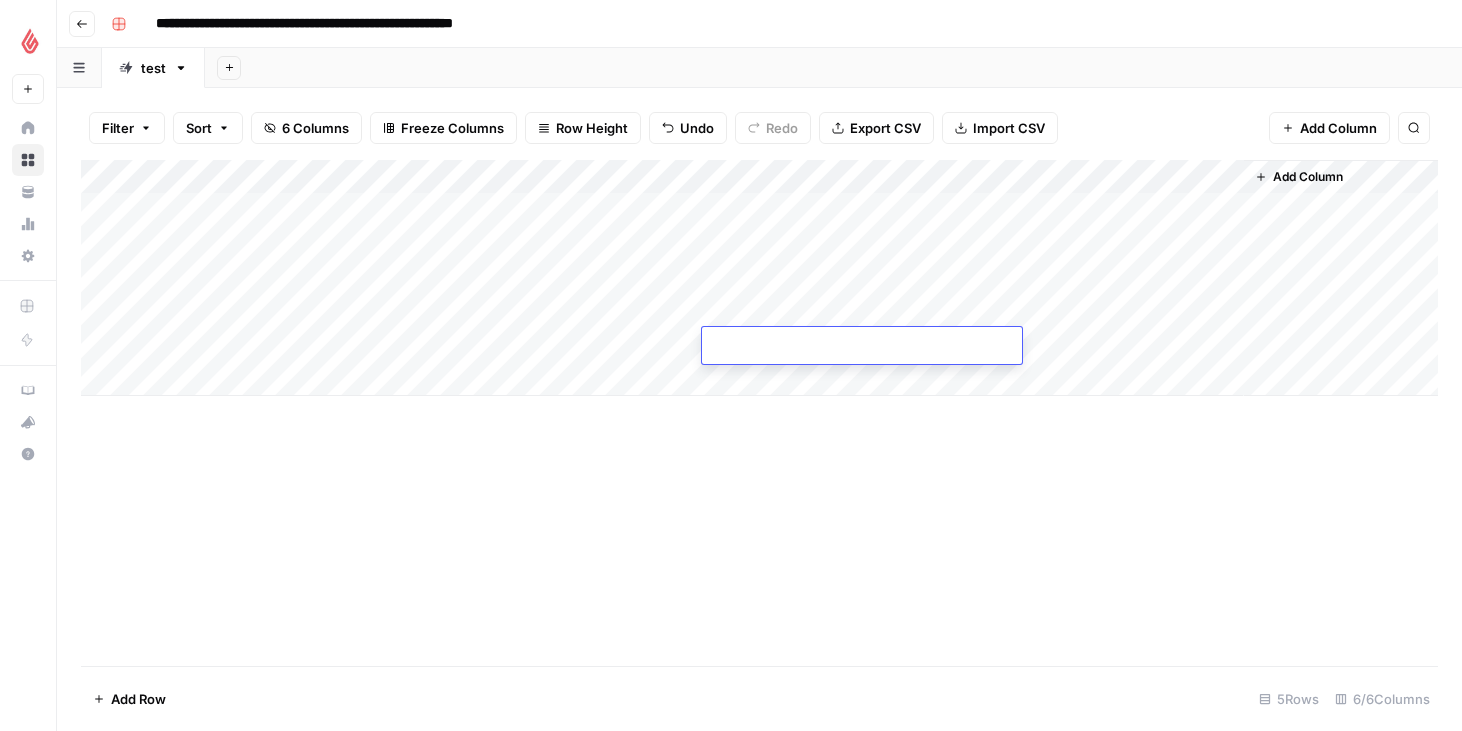 type on "**********" 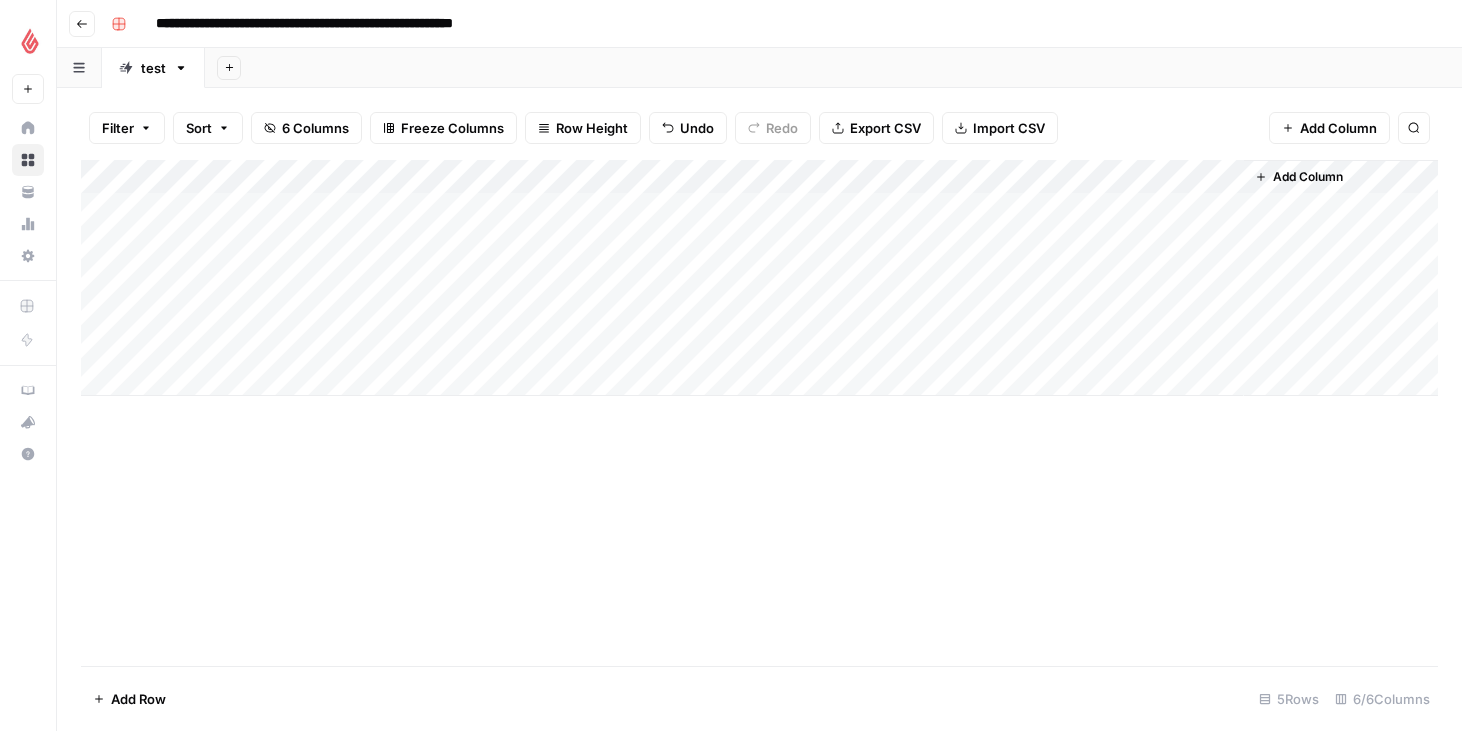 click on "Add Column" at bounding box center (759, 278) 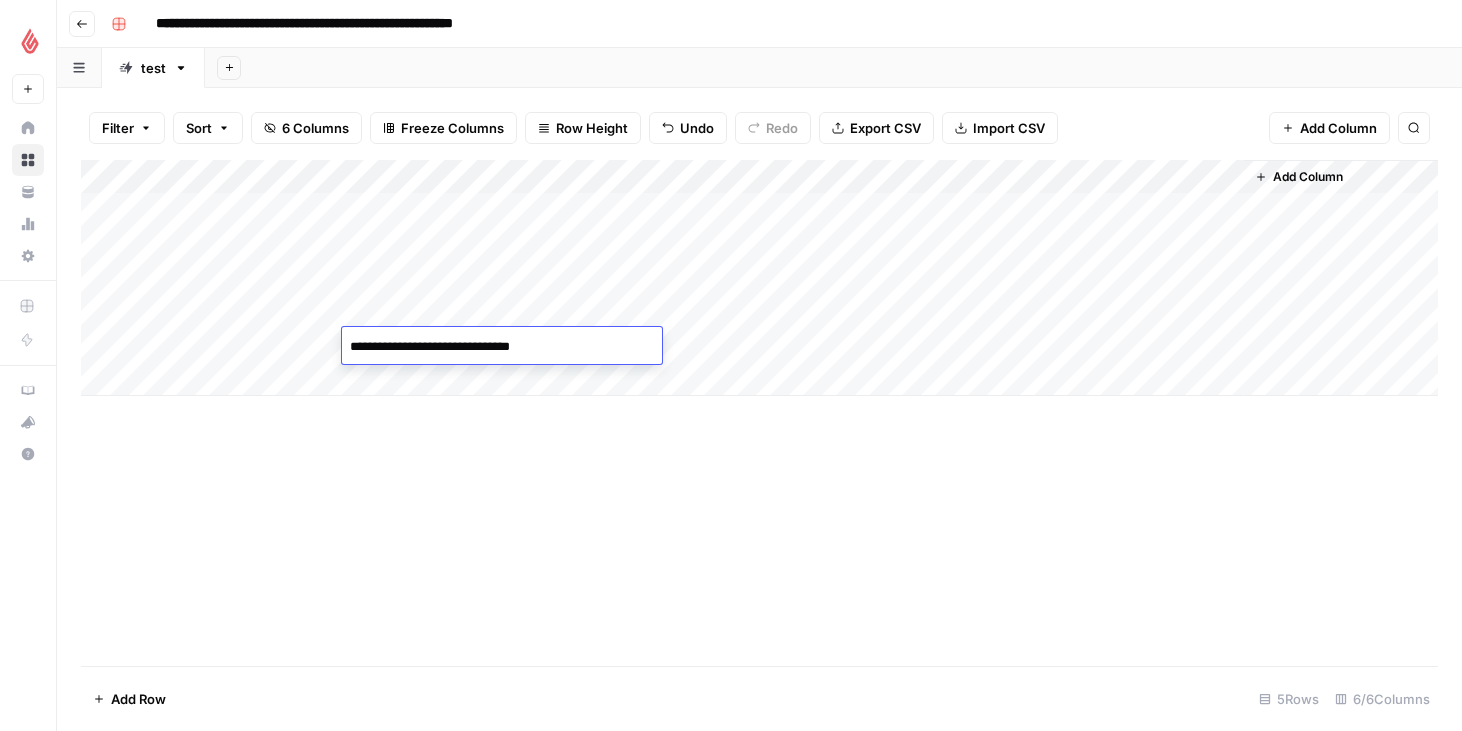 type on "**********" 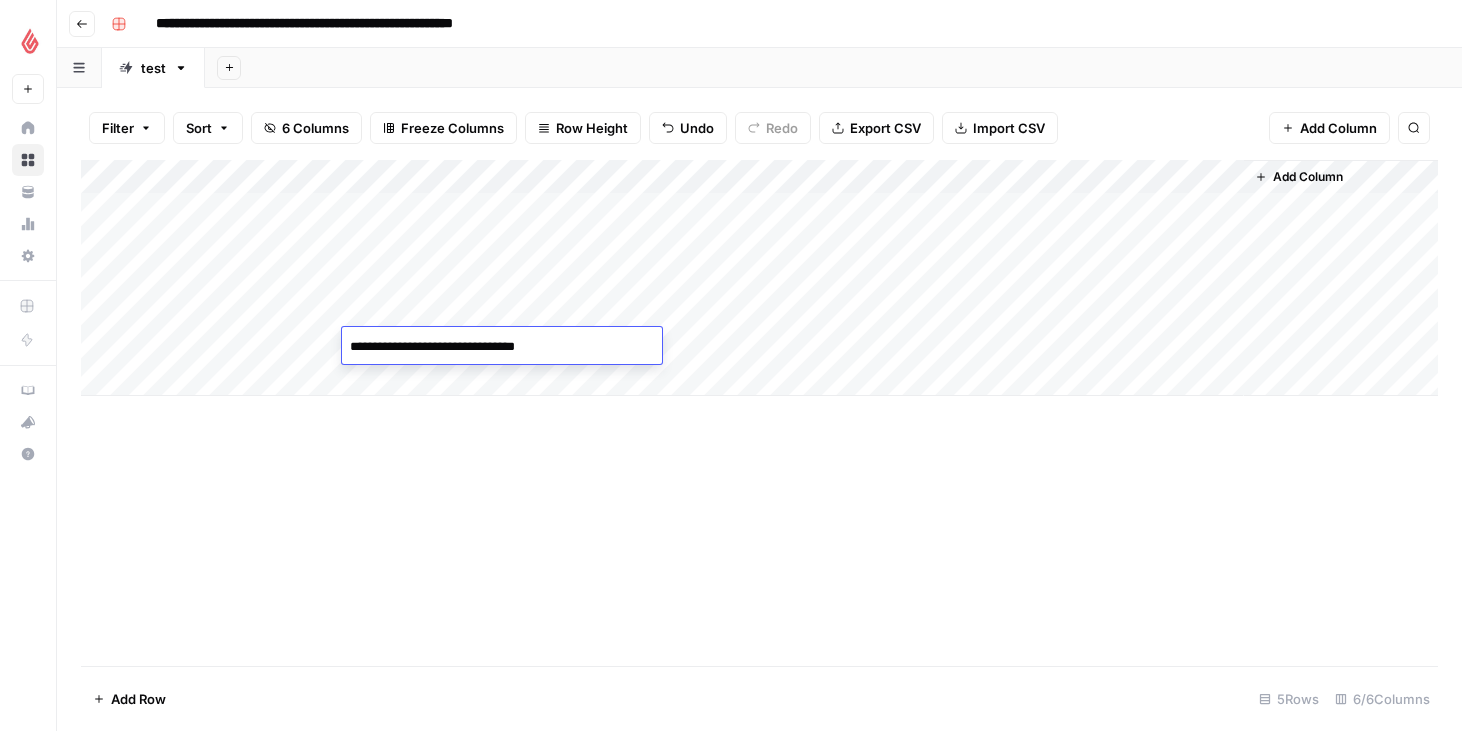 click on "Add Column" at bounding box center [759, 413] 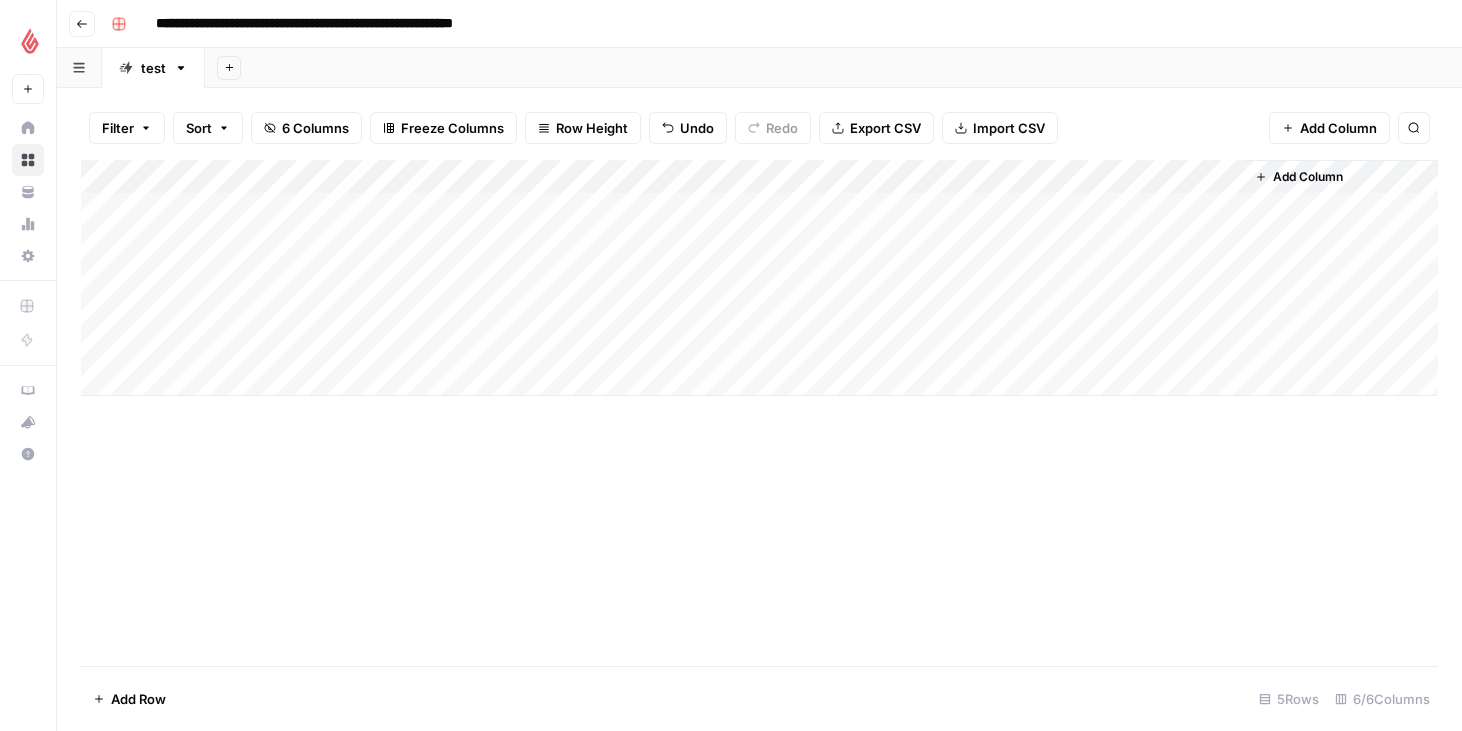 click on "Add Column" at bounding box center (759, 278) 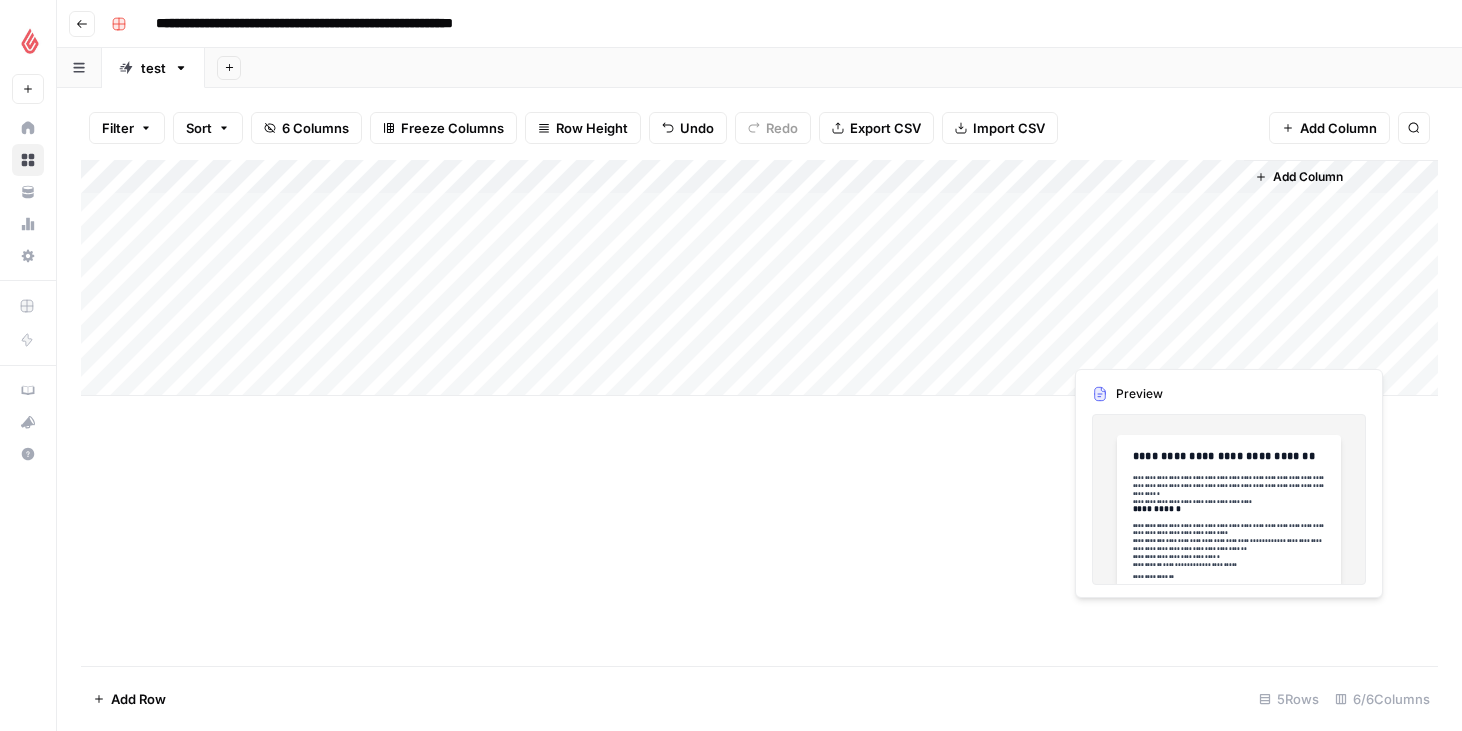 click on "Add Column" at bounding box center (759, 278) 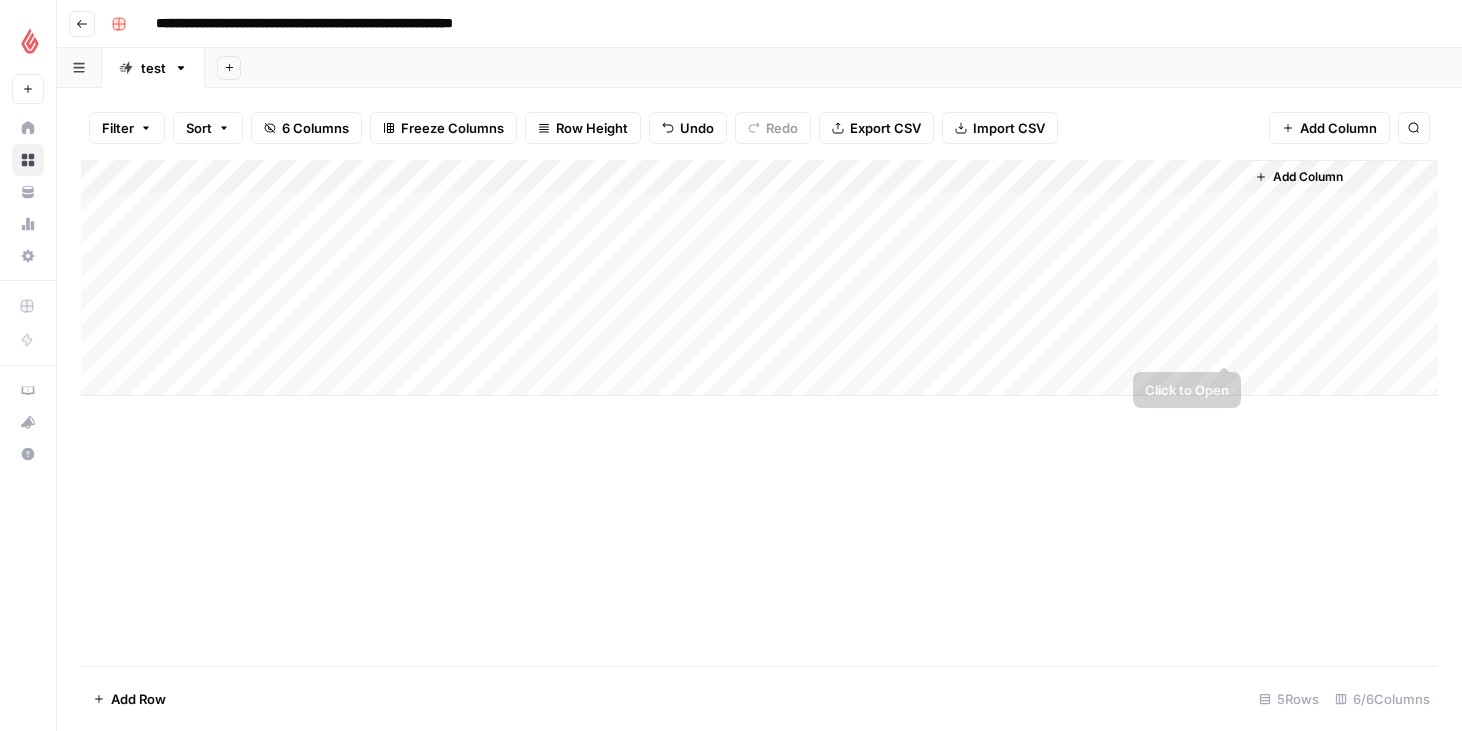 click on "Add Column" at bounding box center (759, 278) 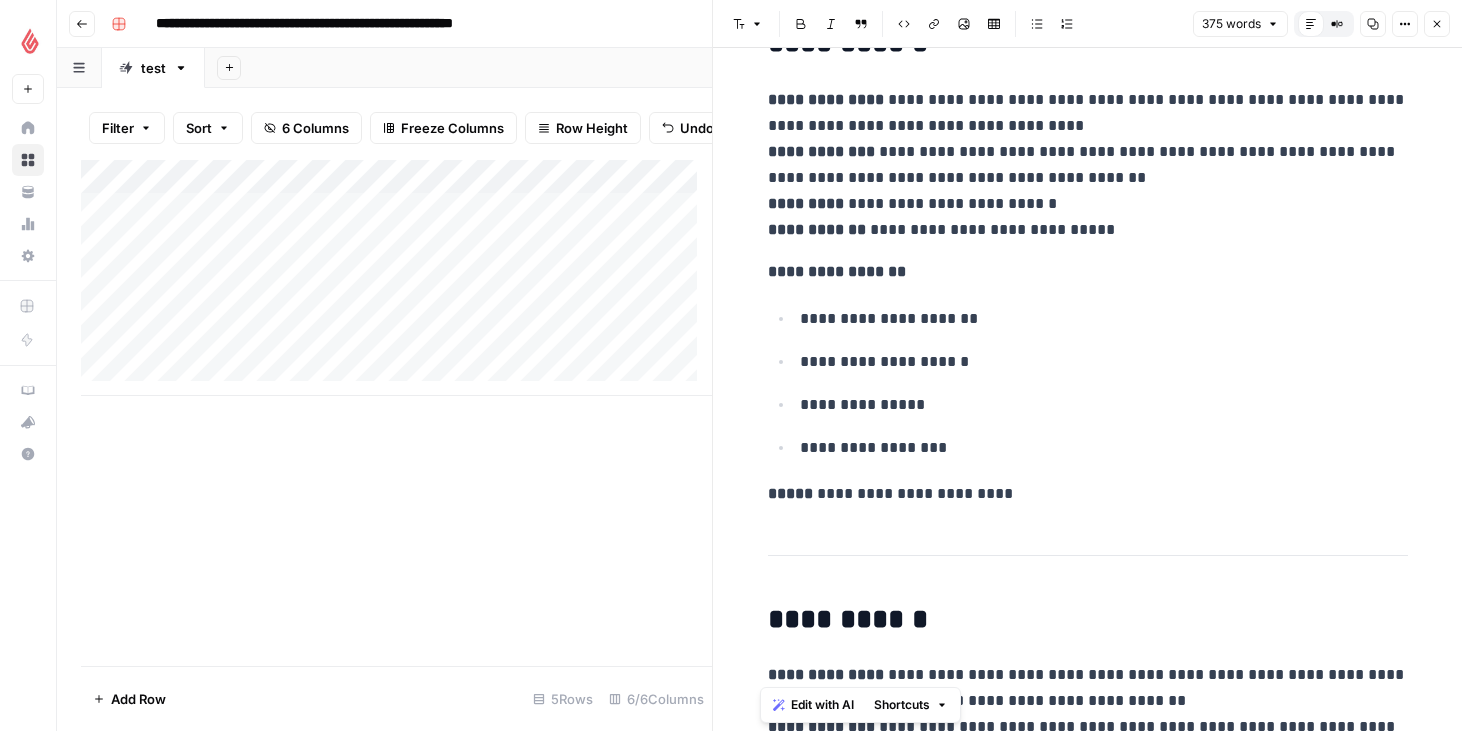 scroll, scrollTop: 0, scrollLeft: 0, axis: both 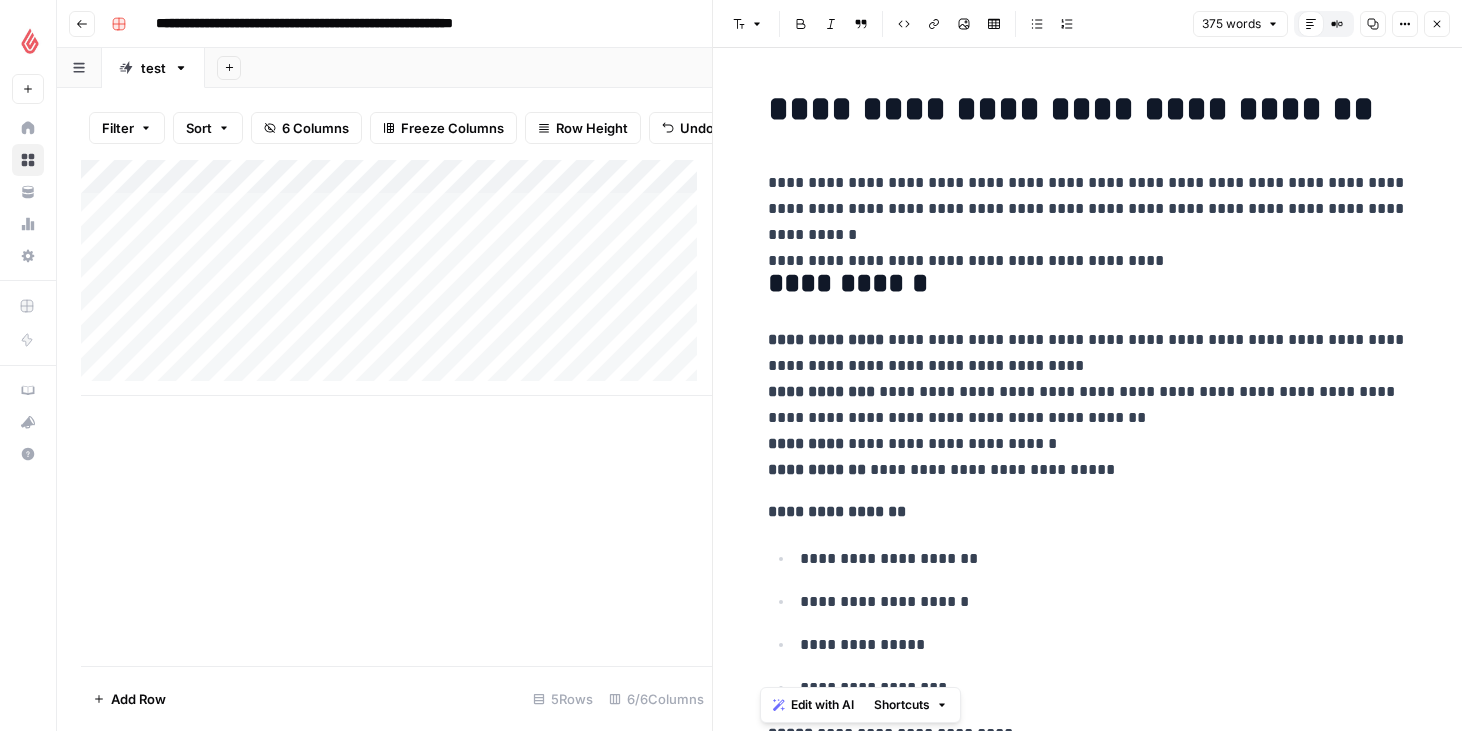 click on "Add Column" at bounding box center [396, 278] 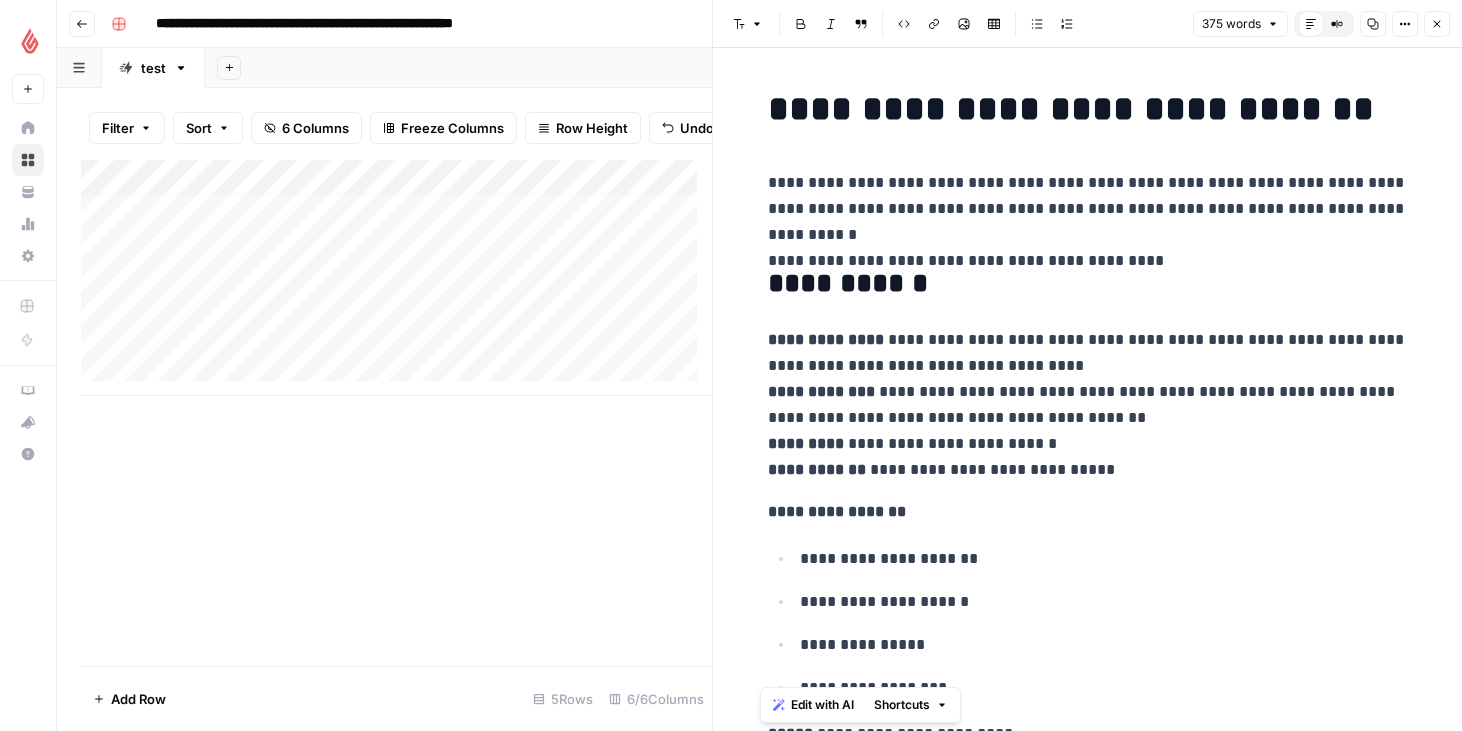 scroll, scrollTop: 15, scrollLeft: 0, axis: vertical 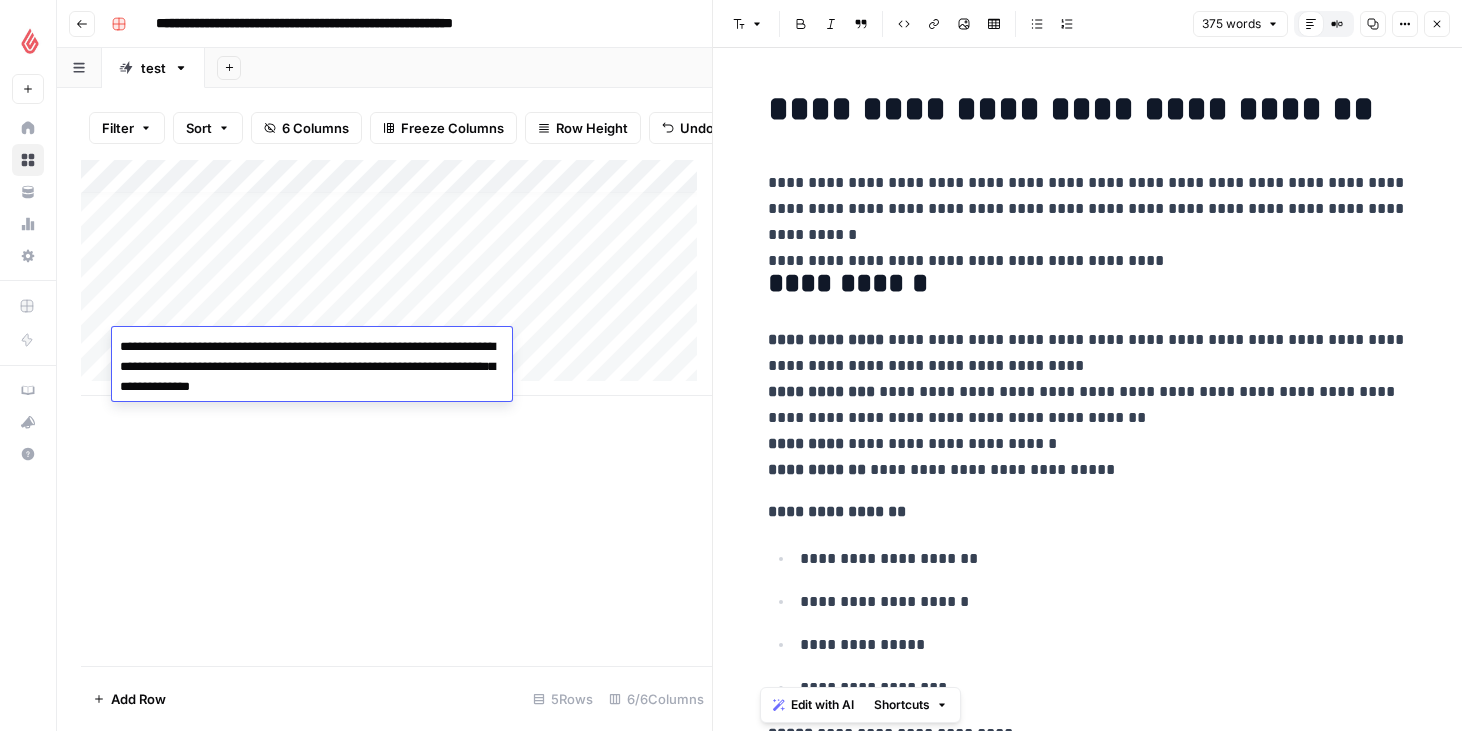 click on "**********" at bounding box center [312, 367] 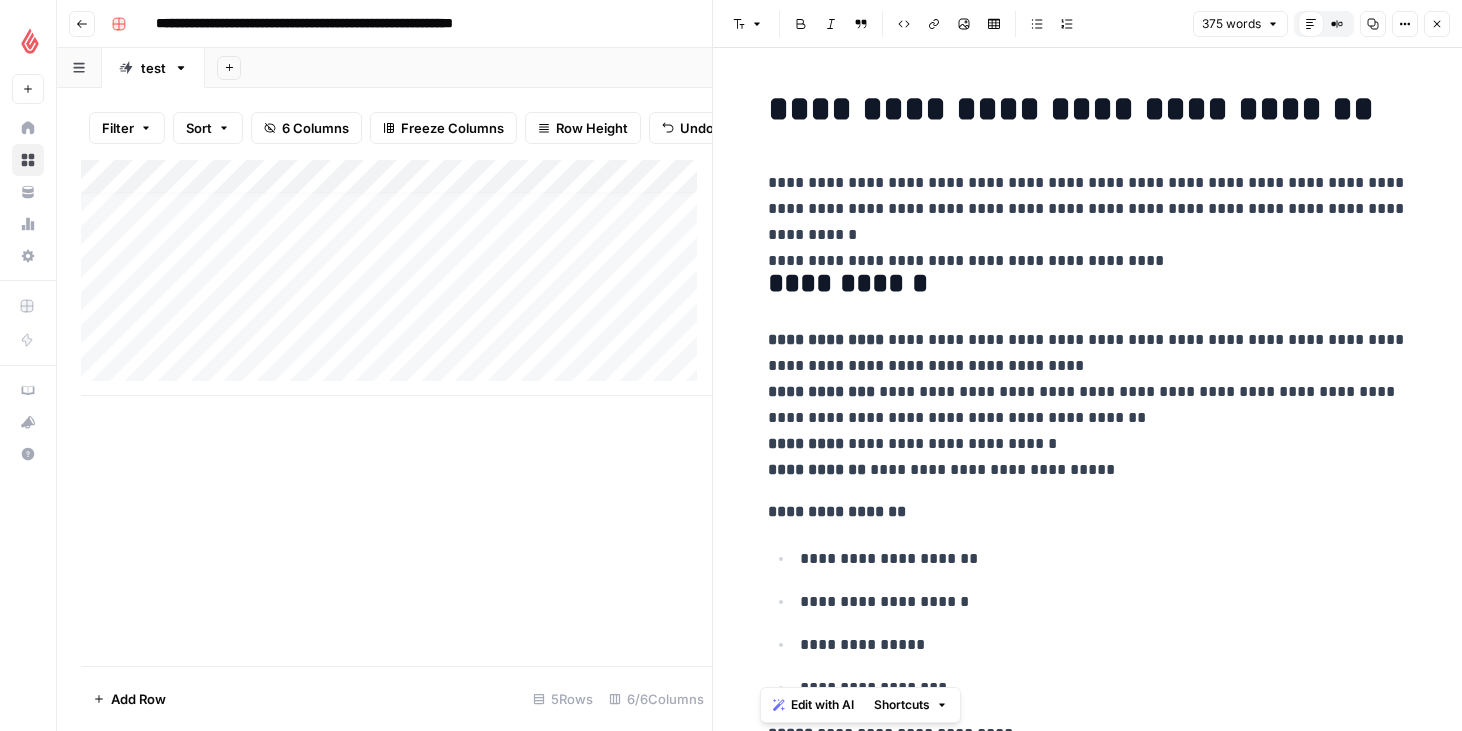 click on "Add Column" at bounding box center [396, 278] 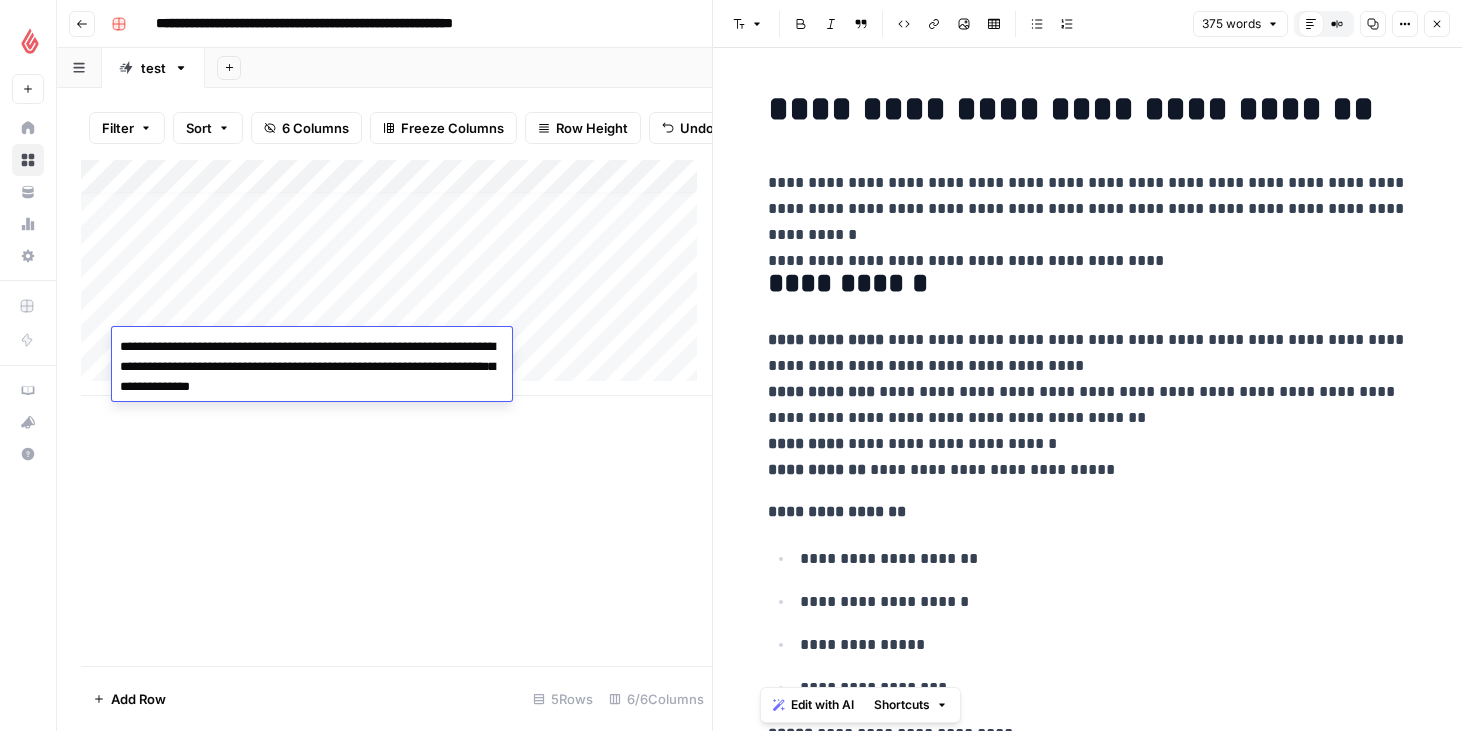 click on "**********" at bounding box center (312, 367) 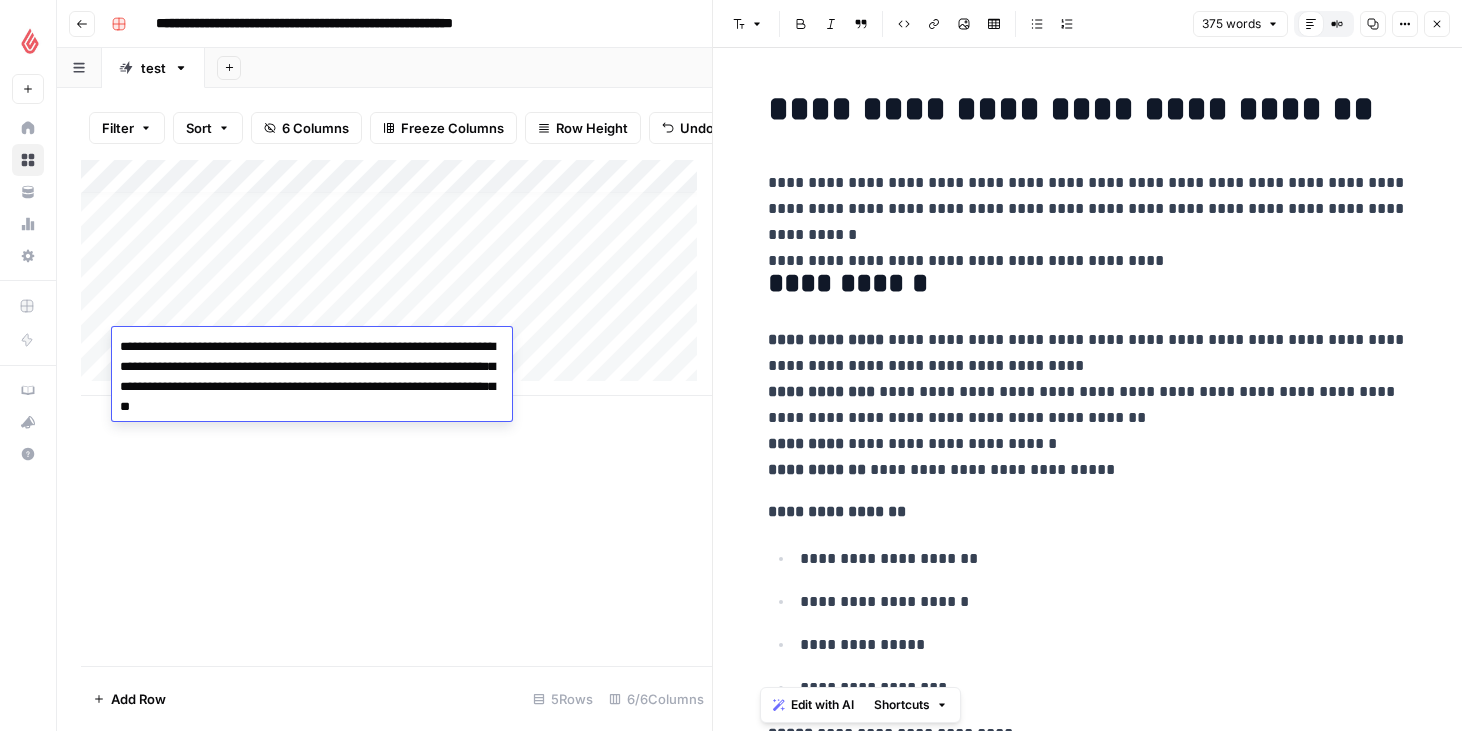 type on "**********" 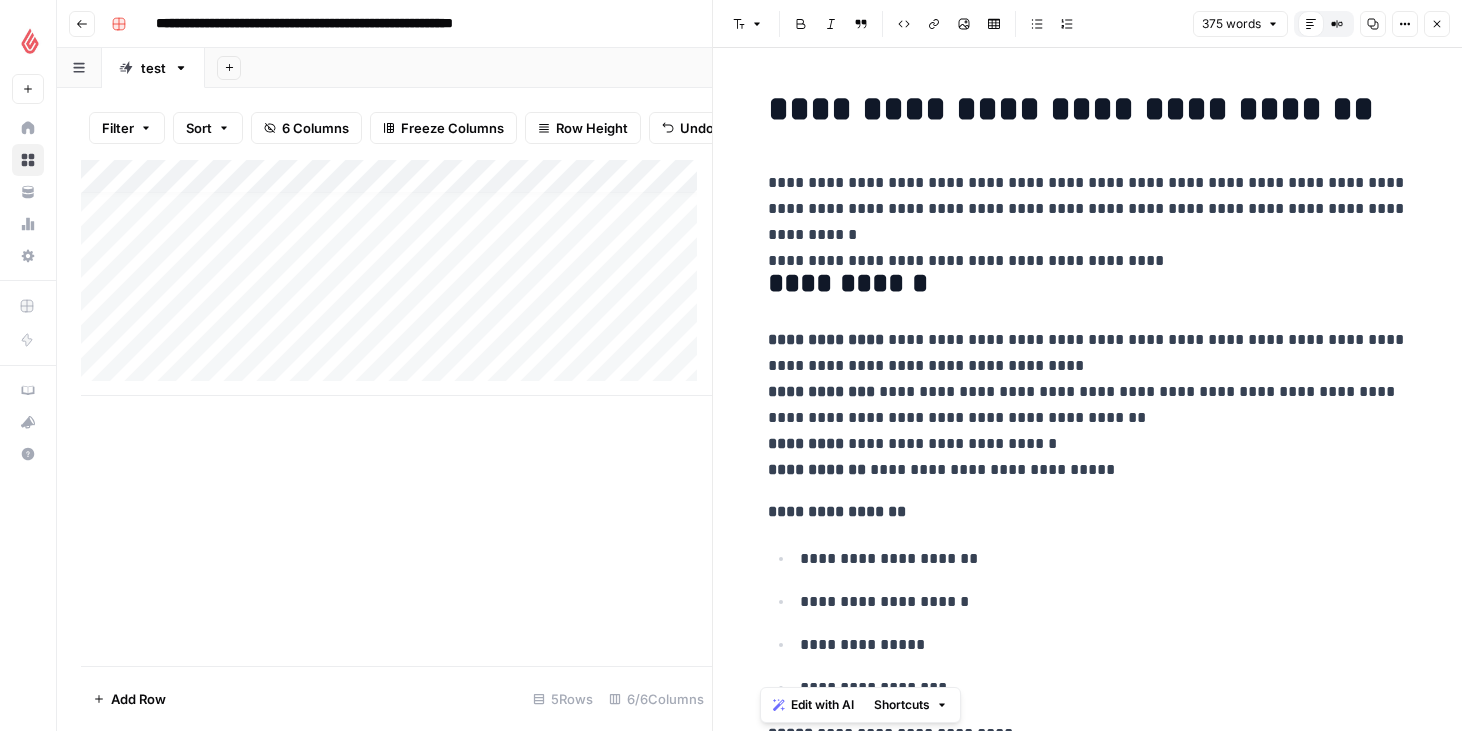 click on "Add Column" at bounding box center [396, 413] 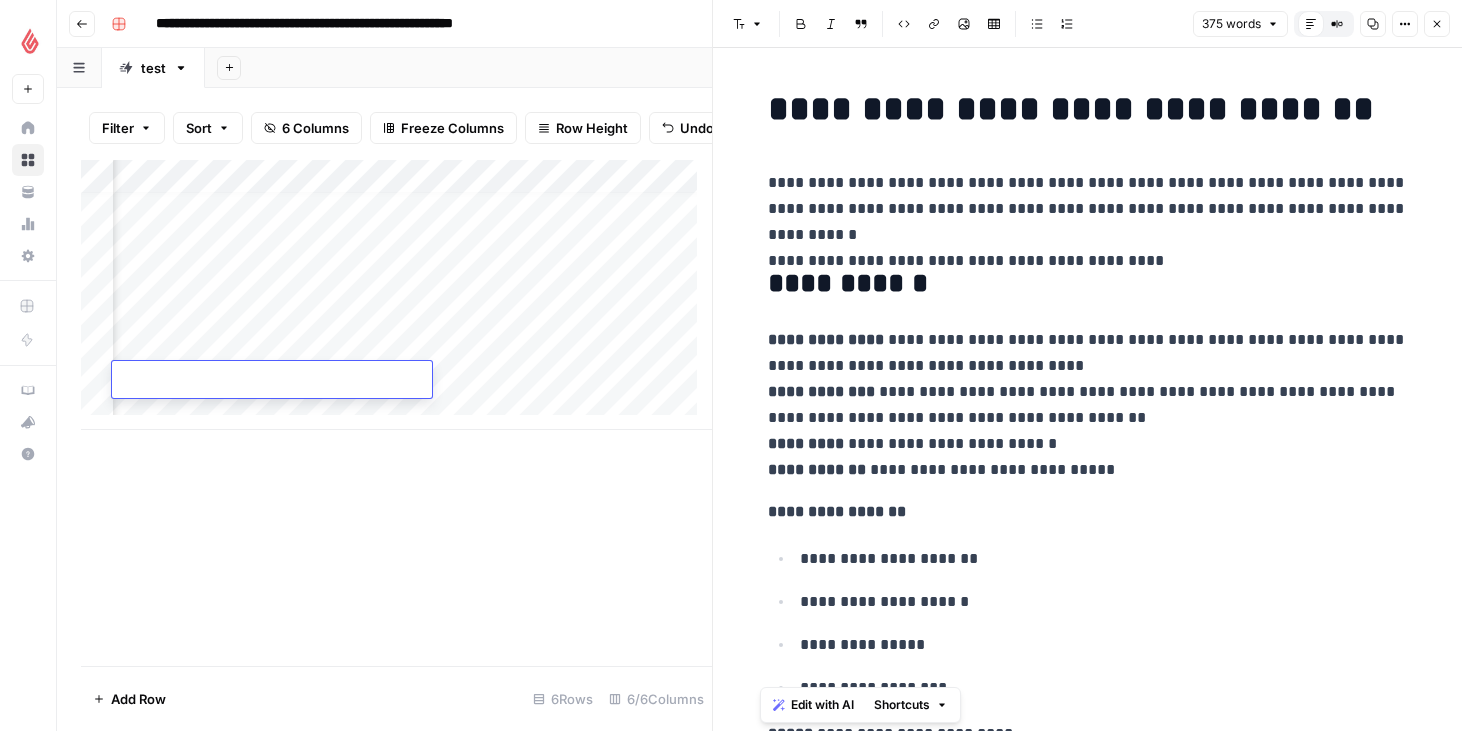 scroll, scrollTop: 15, scrollLeft: 460, axis: both 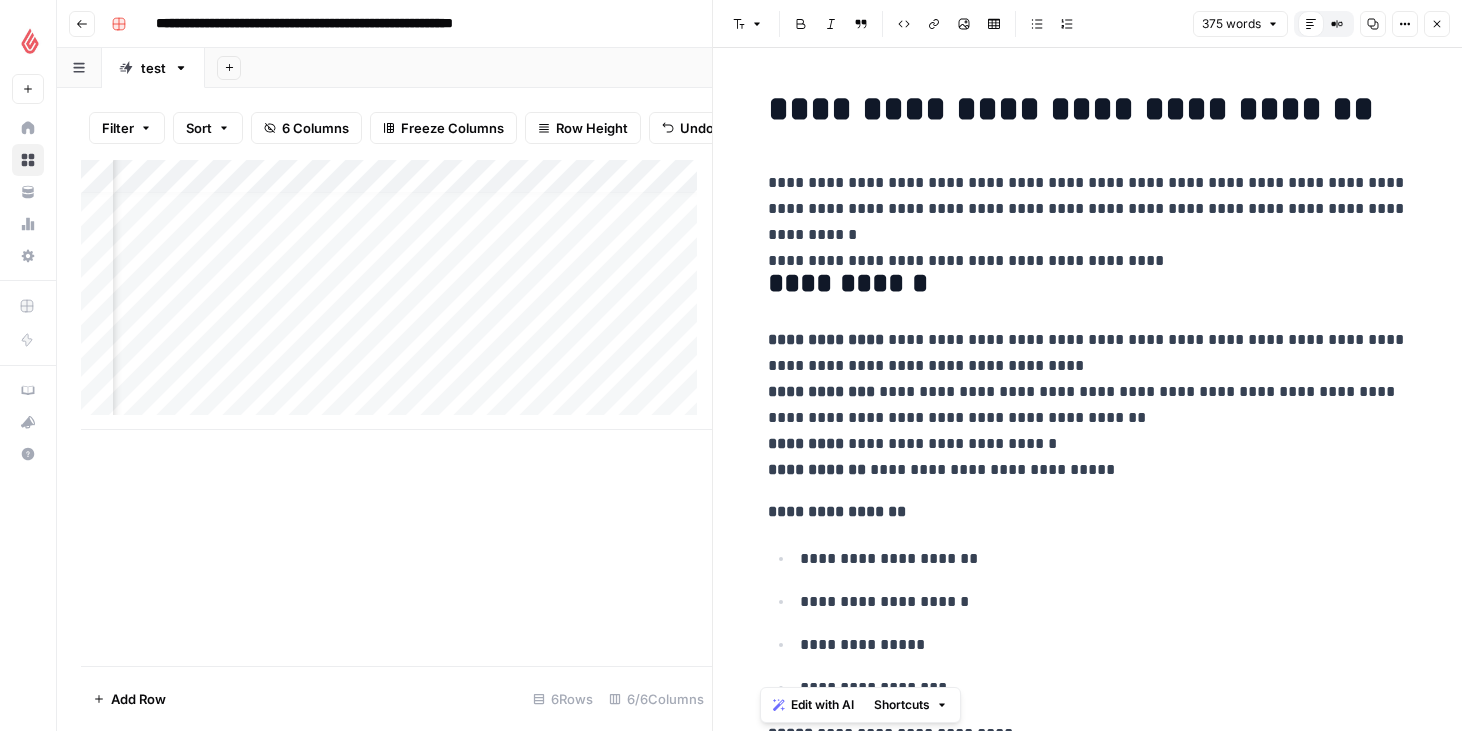 click on "Add Column" at bounding box center [396, 295] 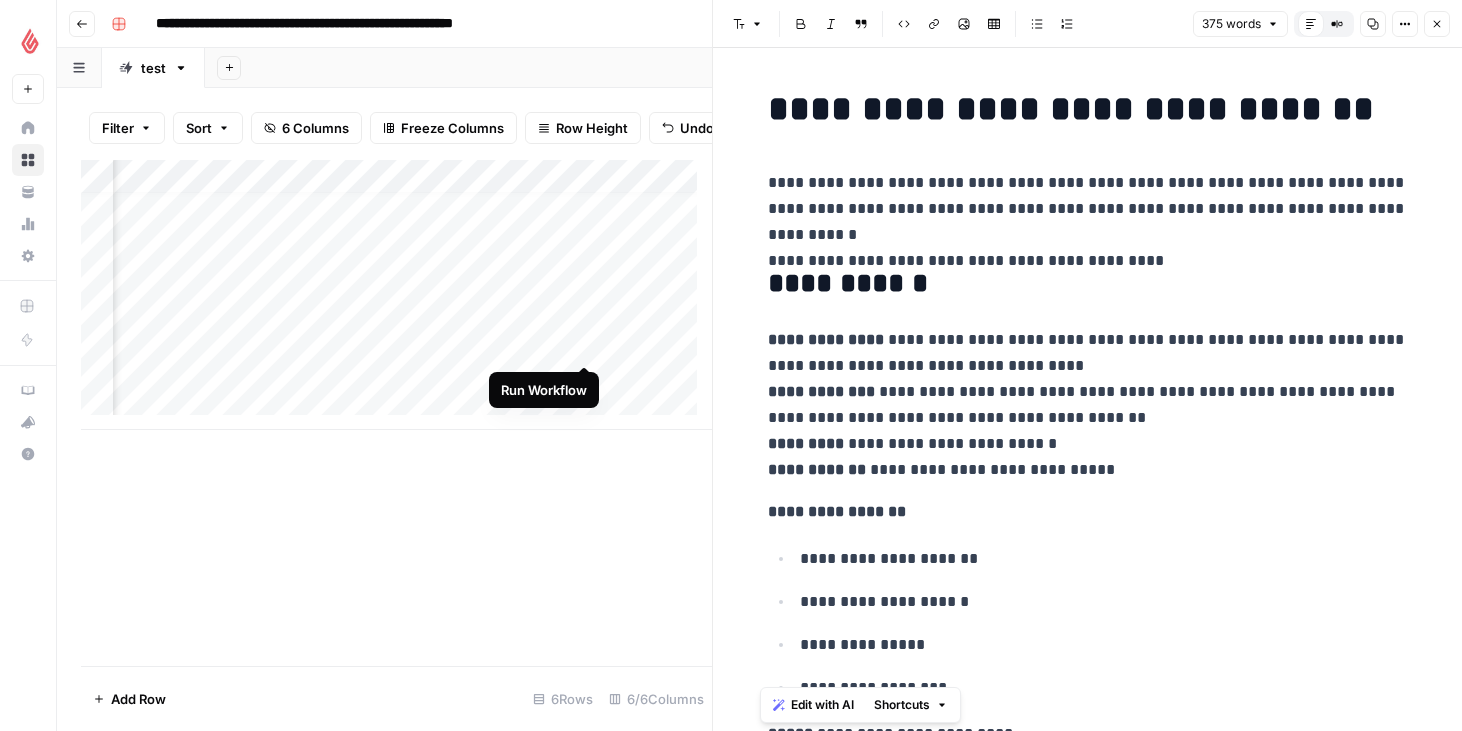 click on "Add Column" at bounding box center (396, 295) 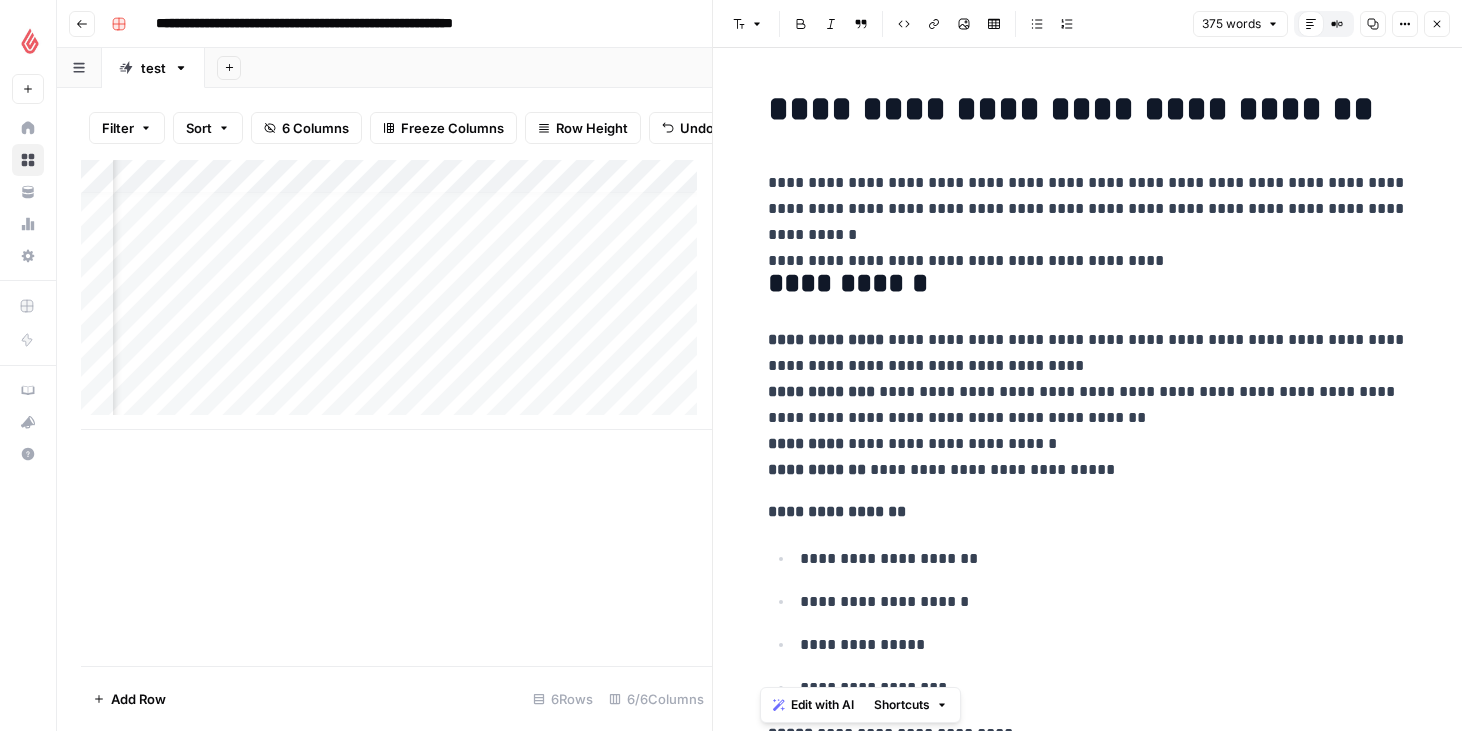 scroll, scrollTop: 15, scrollLeft: 658, axis: both 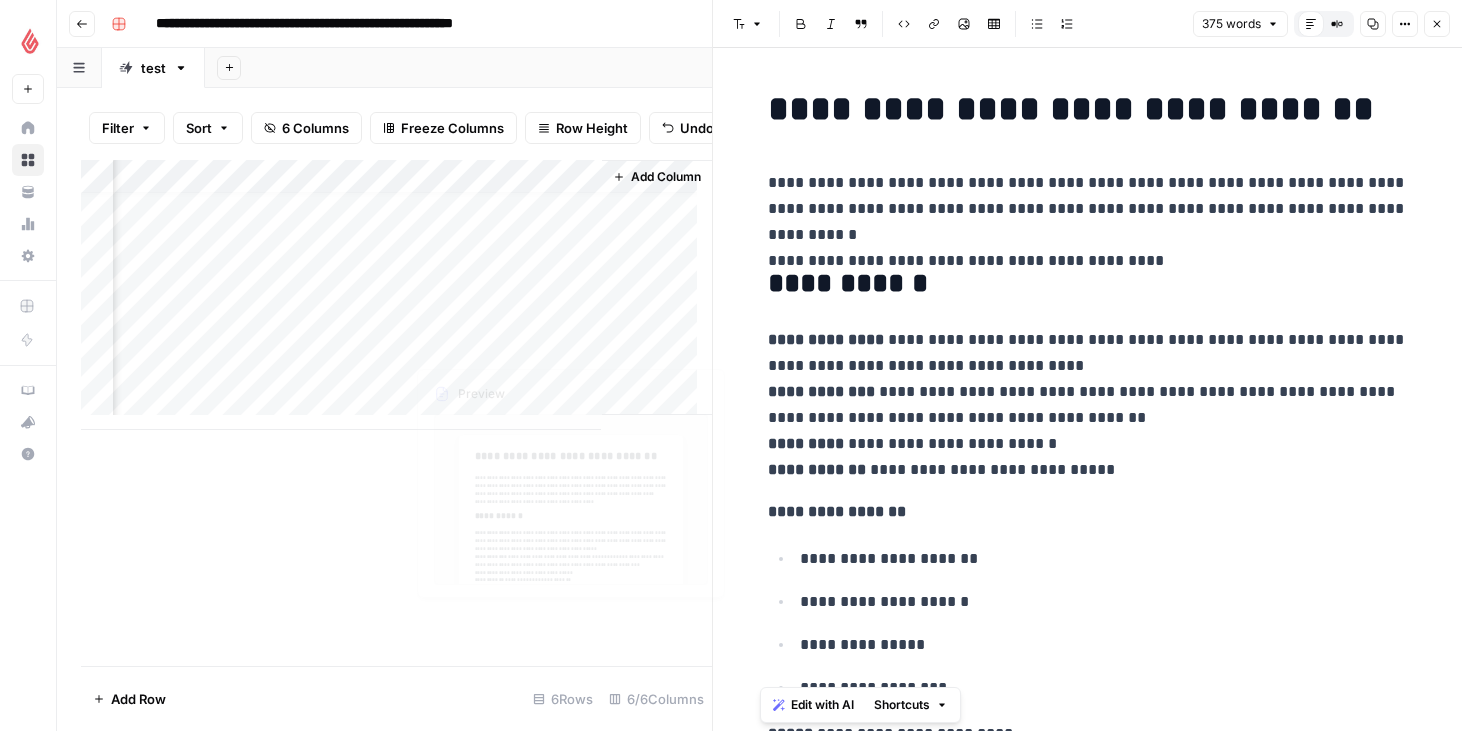 click on "Add Column" at bounding box center [396, 295] 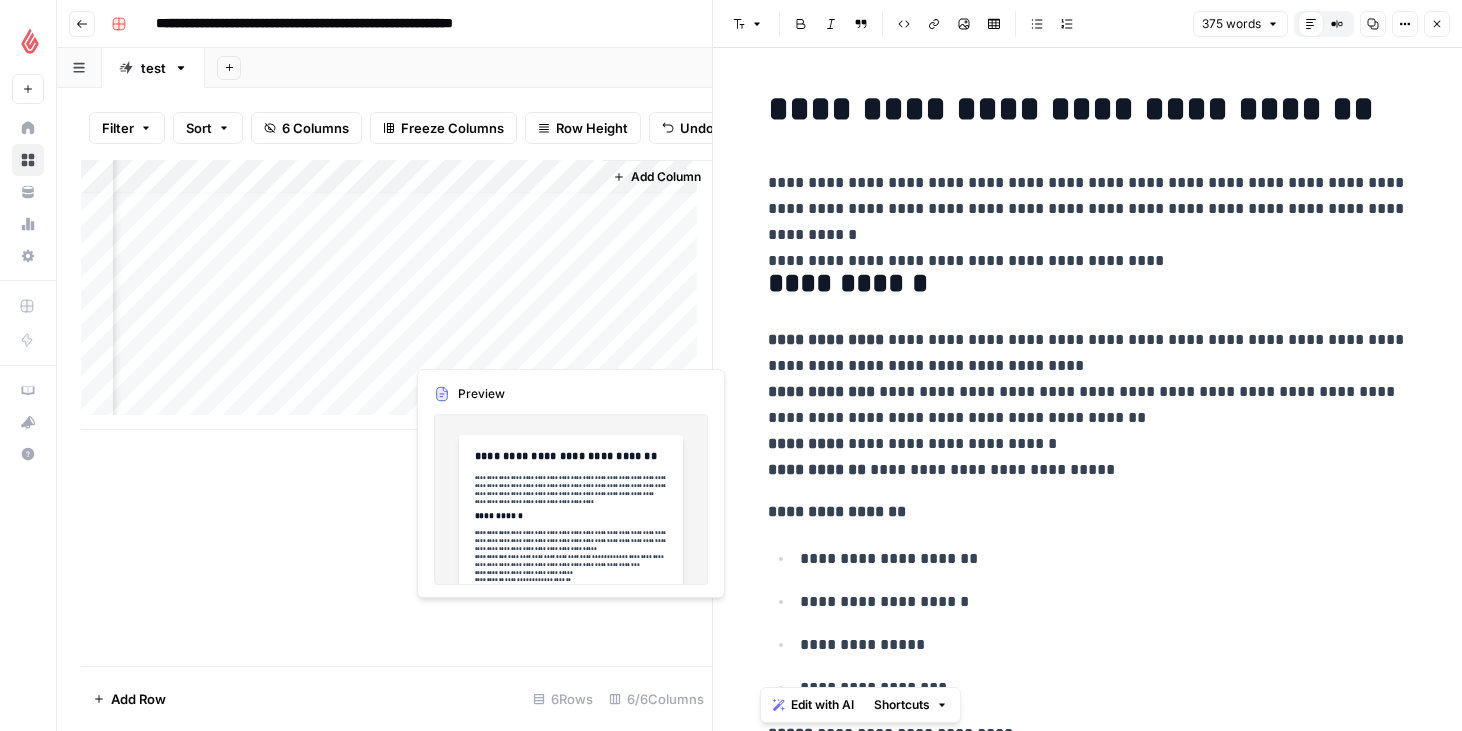 click on "Add Column" at bounding box center (396, 295) 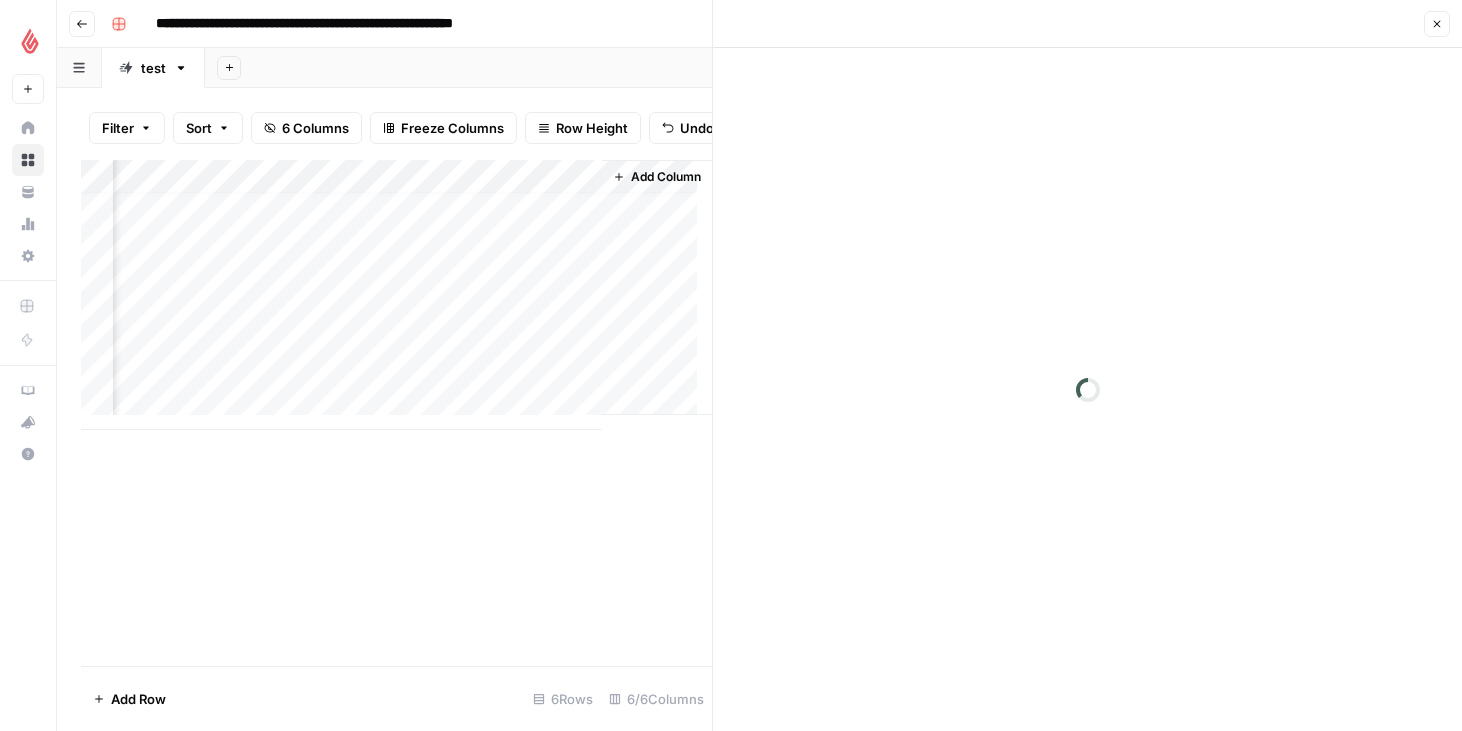 click at bounding box center [495, 345] 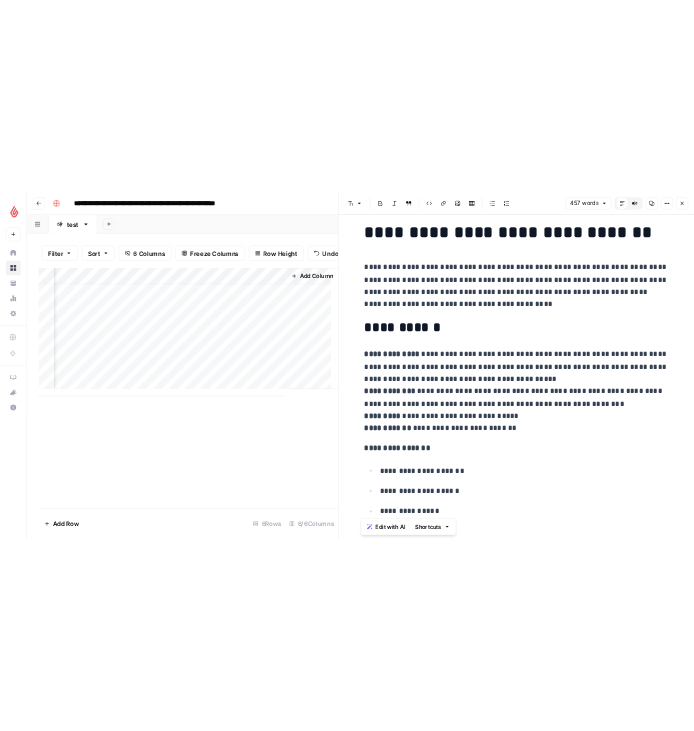scroll, scrollTop: 23, scrollLeft: 0, axis: vertical 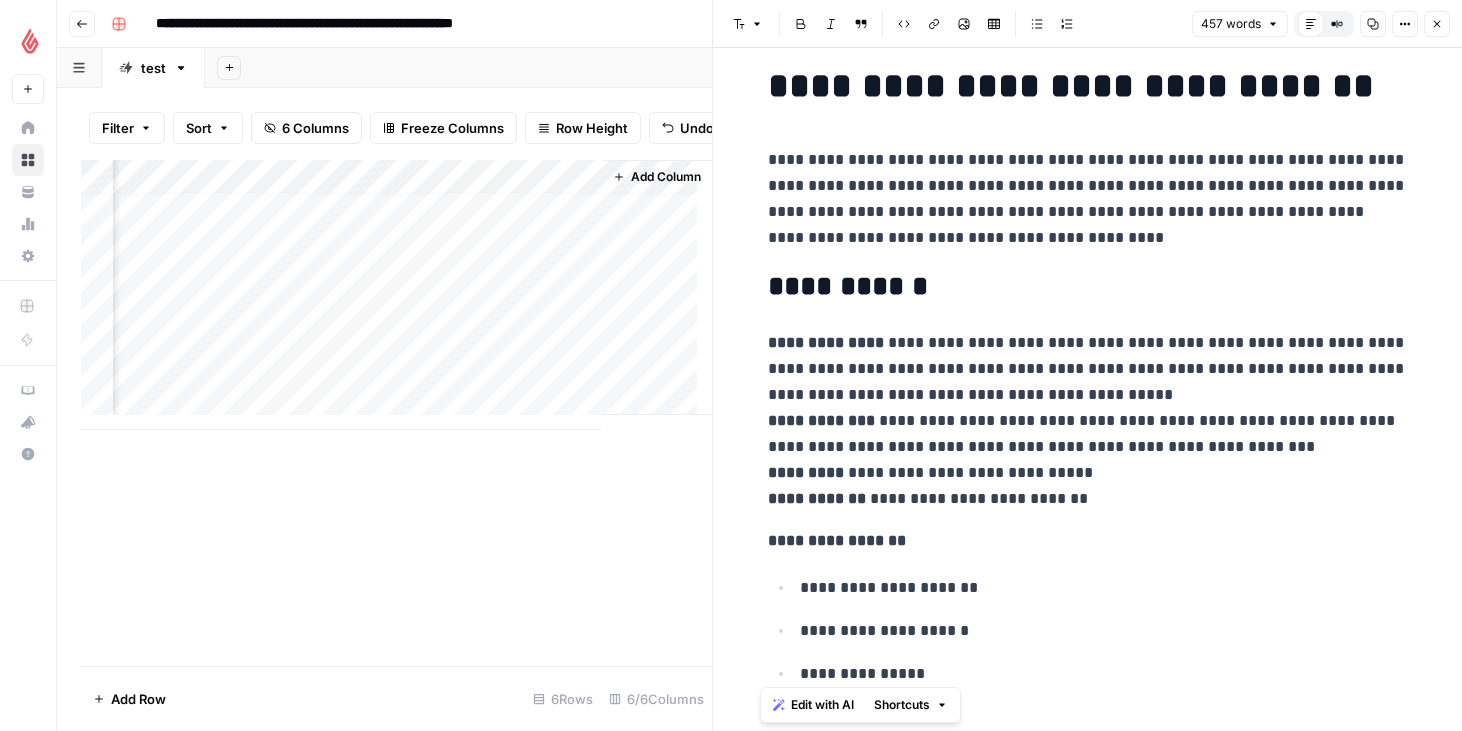 click on "**********" at bounding box center [1088, 421] 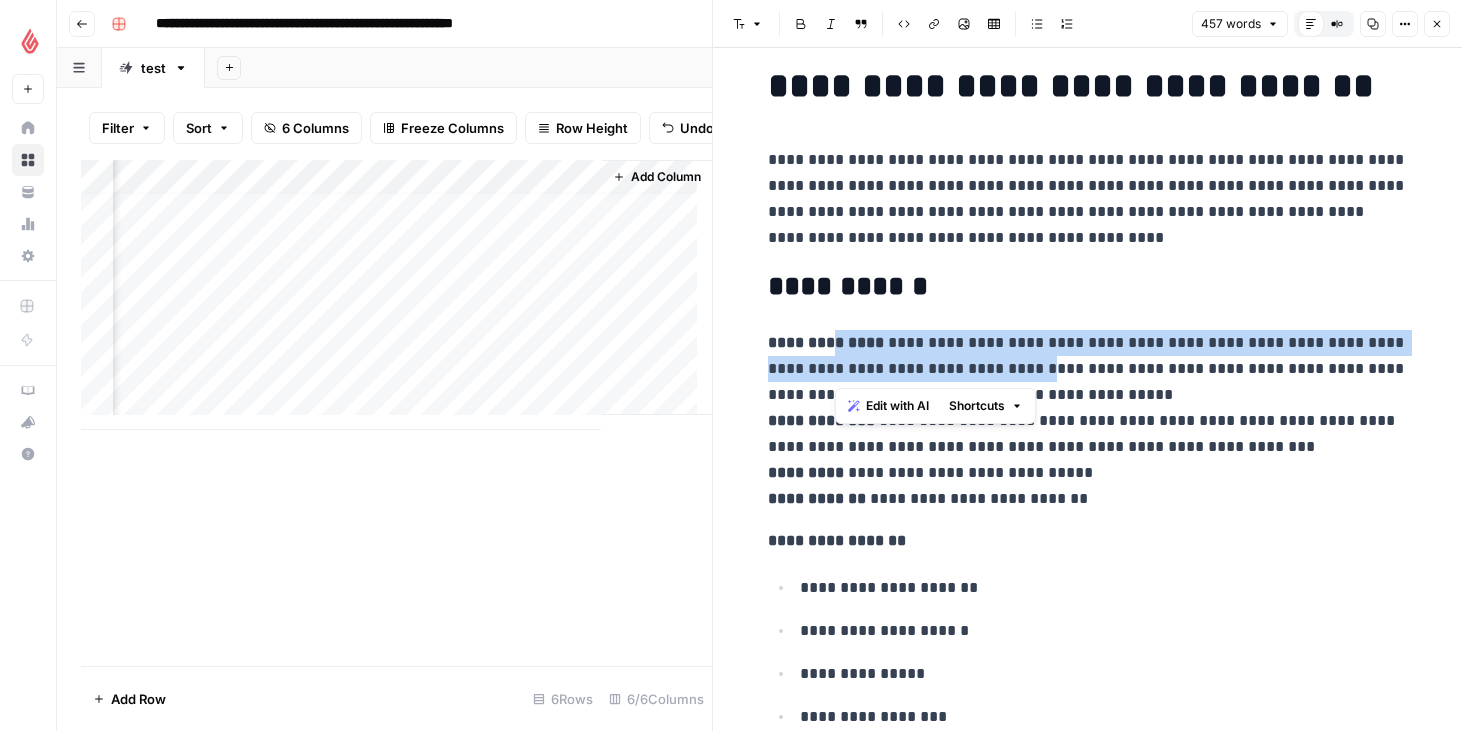 drag, startPoint x: 987, startPoint y: 369, endPoint x: 834, endPoint y: 349, distance: 154.30165 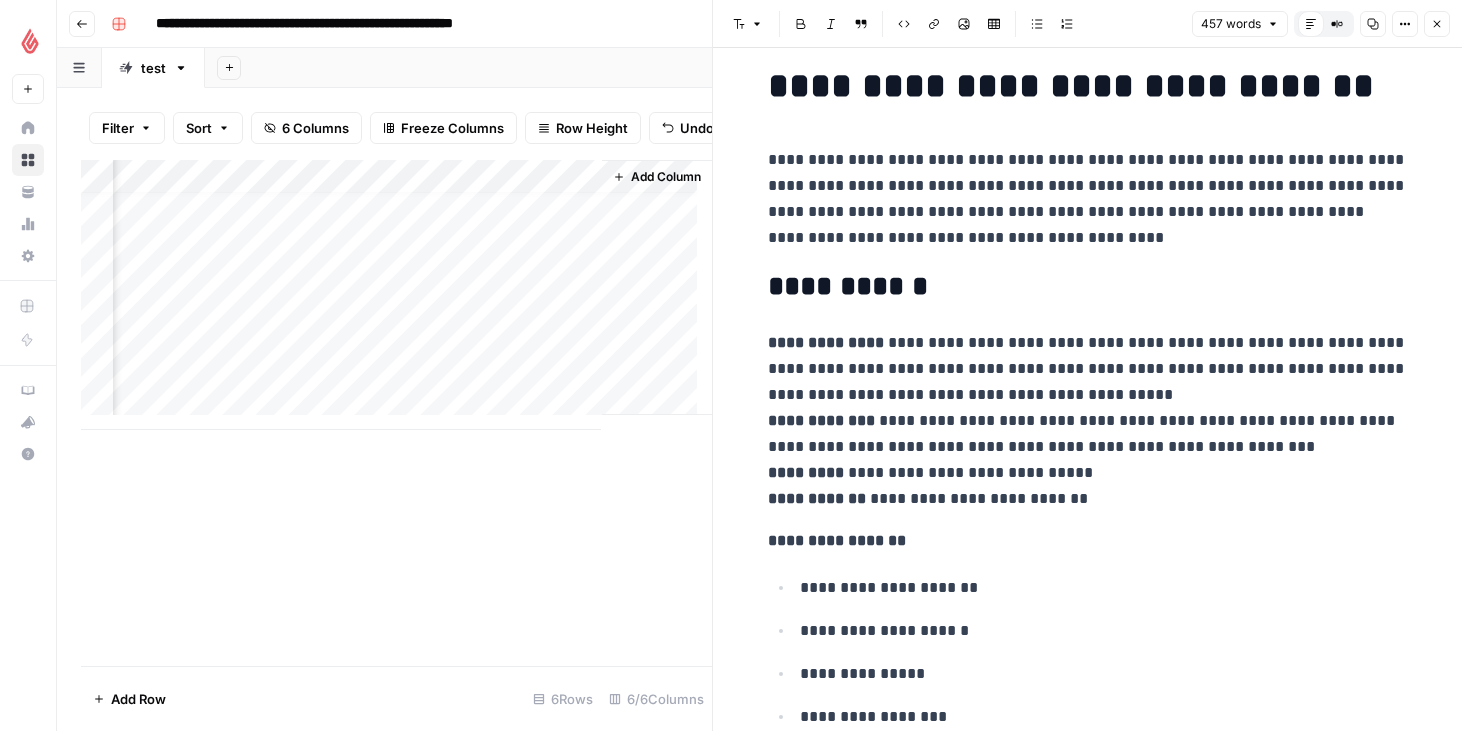 click on "**********" at bounding box center [1088, 421] 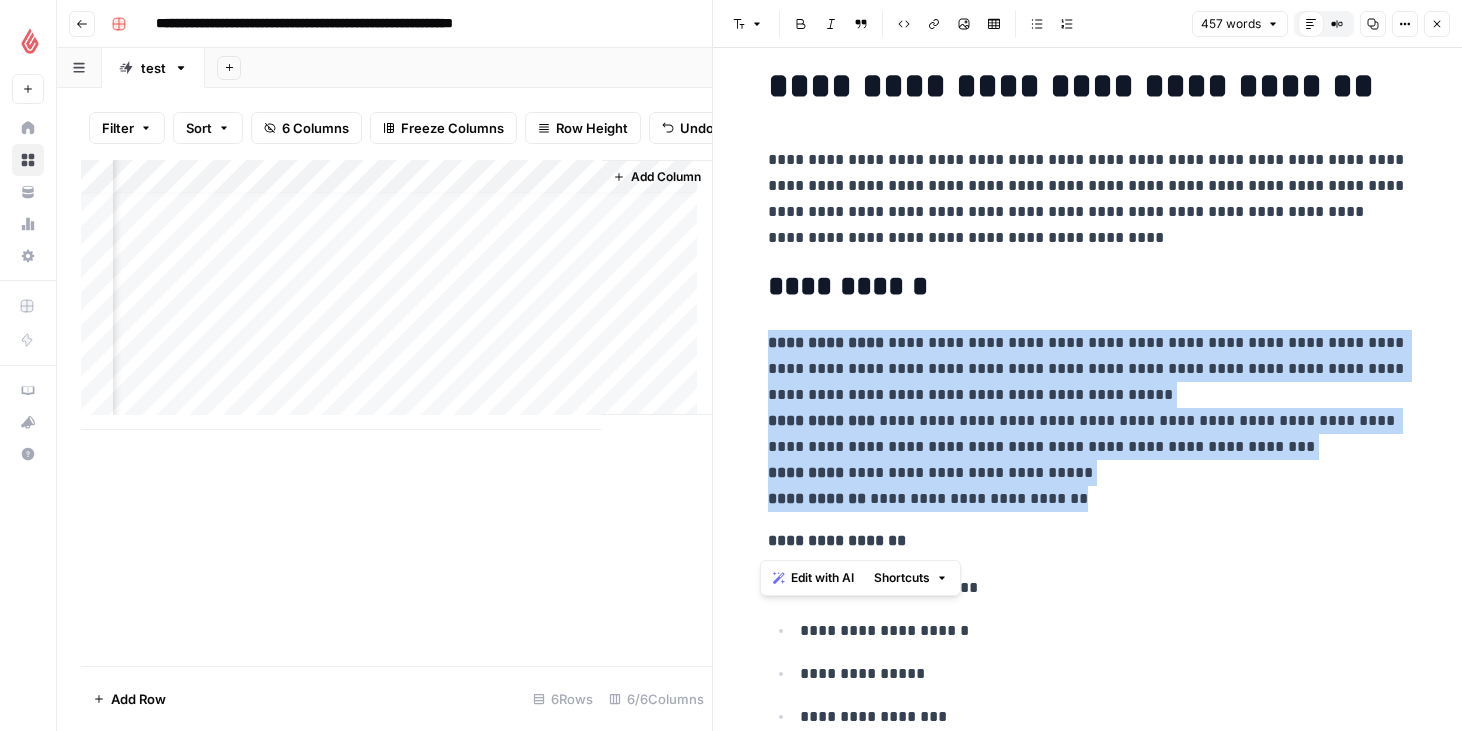 drag, startPoint x: 1083, startPoint y: 511, endPoint x: 756, endPoint y: 319, distance: 379.20047 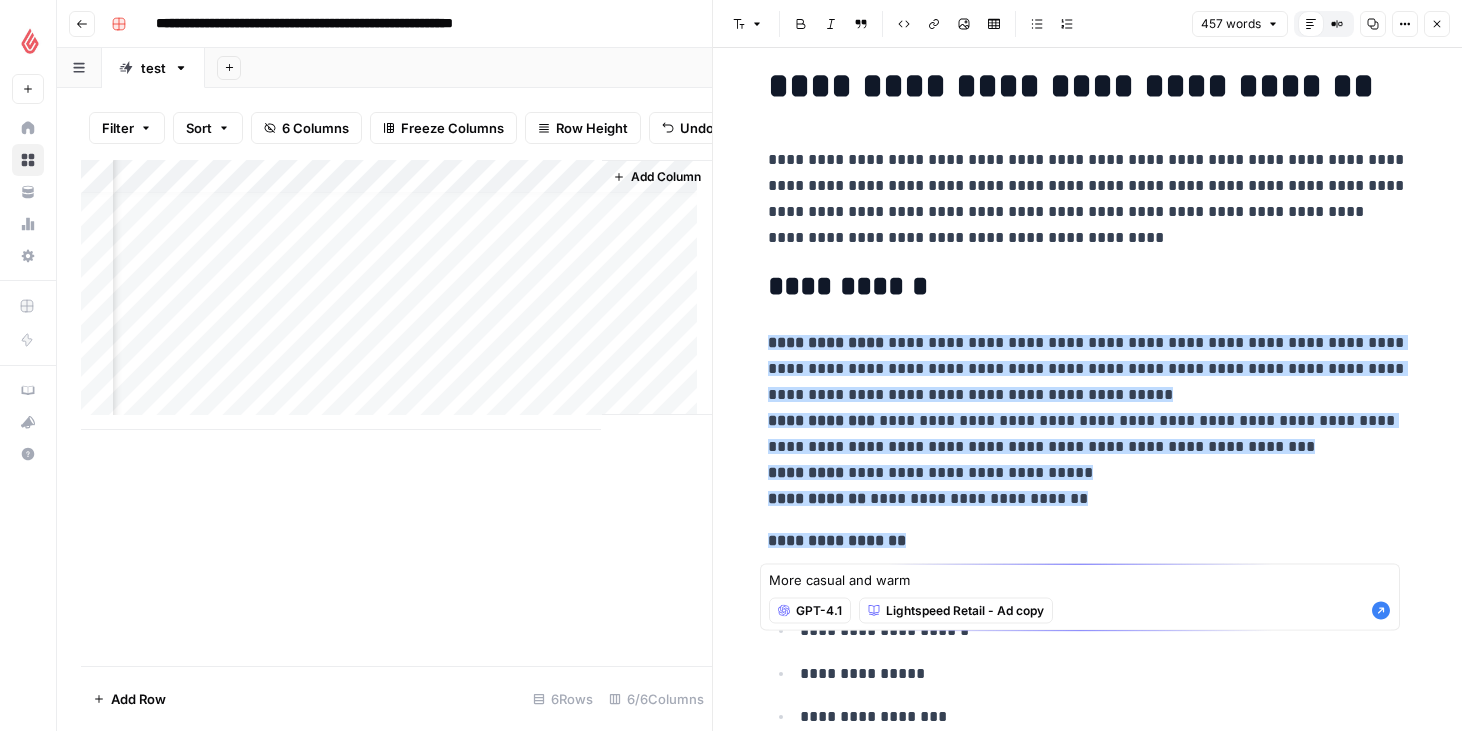 drag, startPoint x: 935, startPoint y: 583, endPoint x: 727, endPoint y: 583, distance: 208 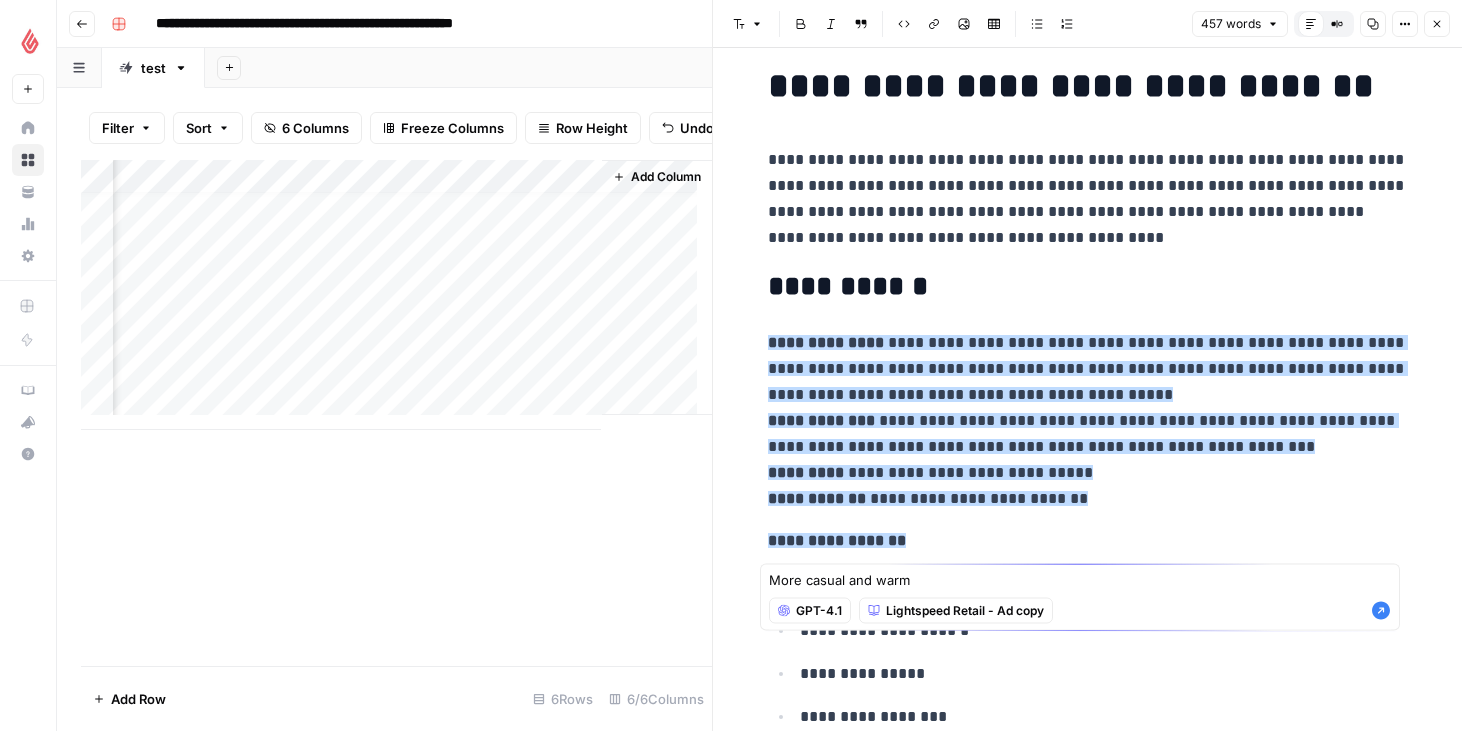 drag, startPoint x: 922, startPoint y: 579, endPoint x: 765, endPoint y: 580, distance: 157.00319 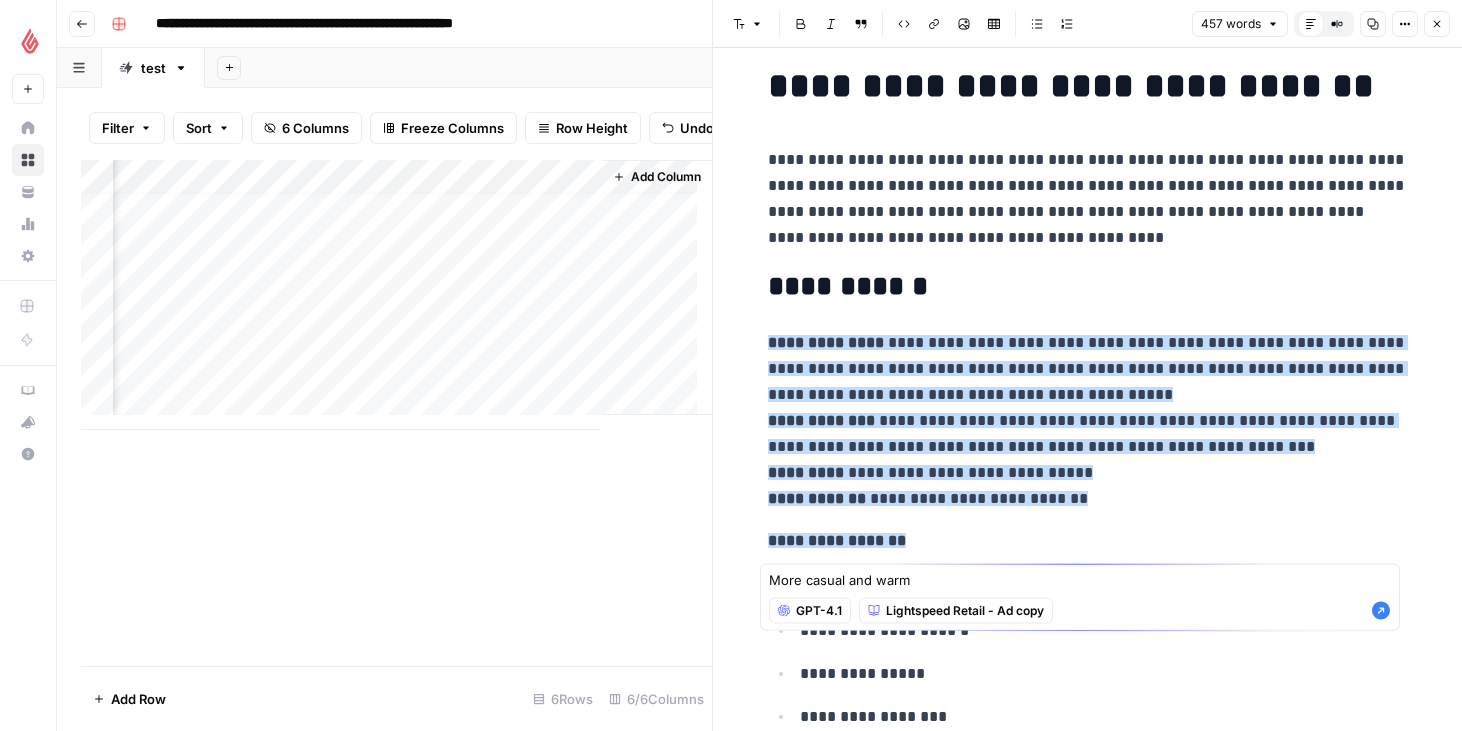 click on "More casual and warm More casual and warm GPT-4.1 Lightspeed Retail - Ad copy" at bounding box center [1080, 597] 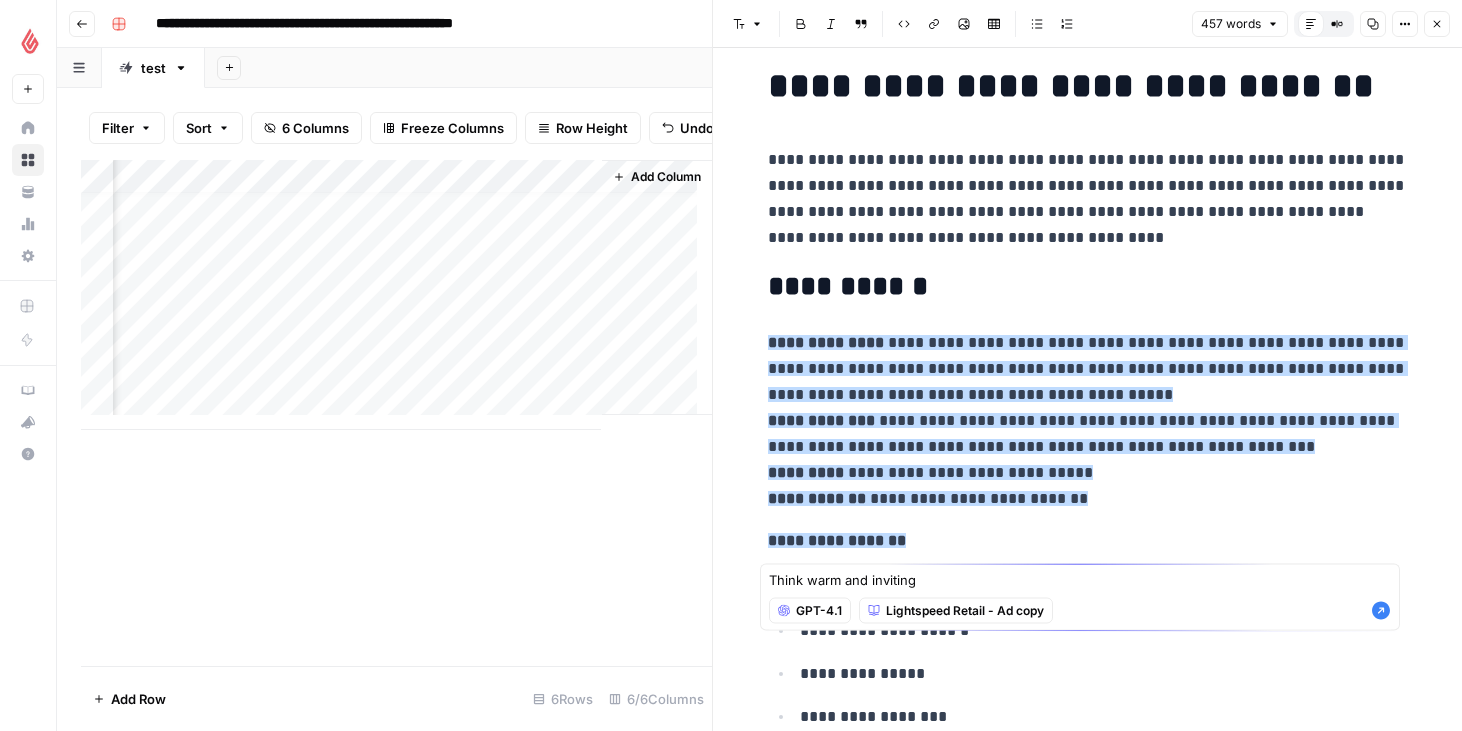 type on "Think warm and inviting" 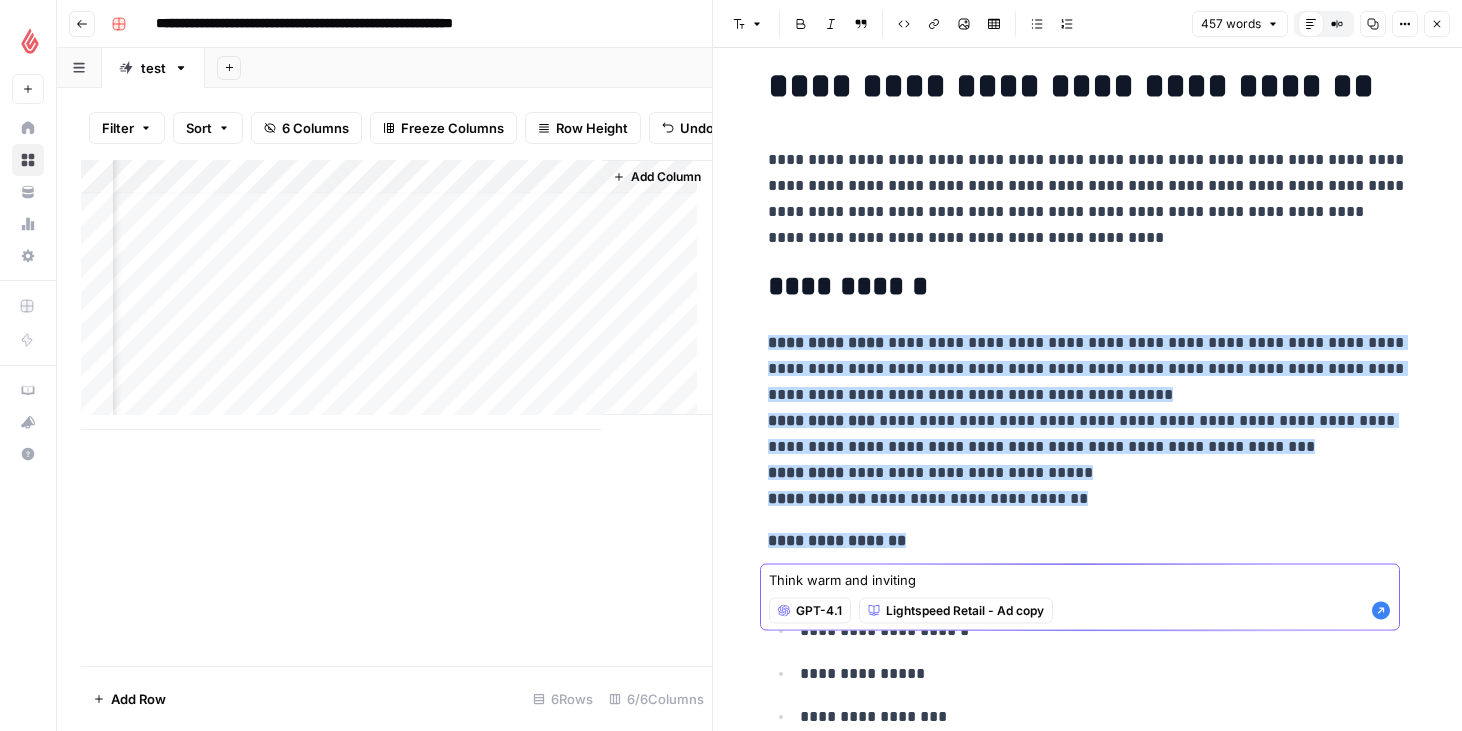 click 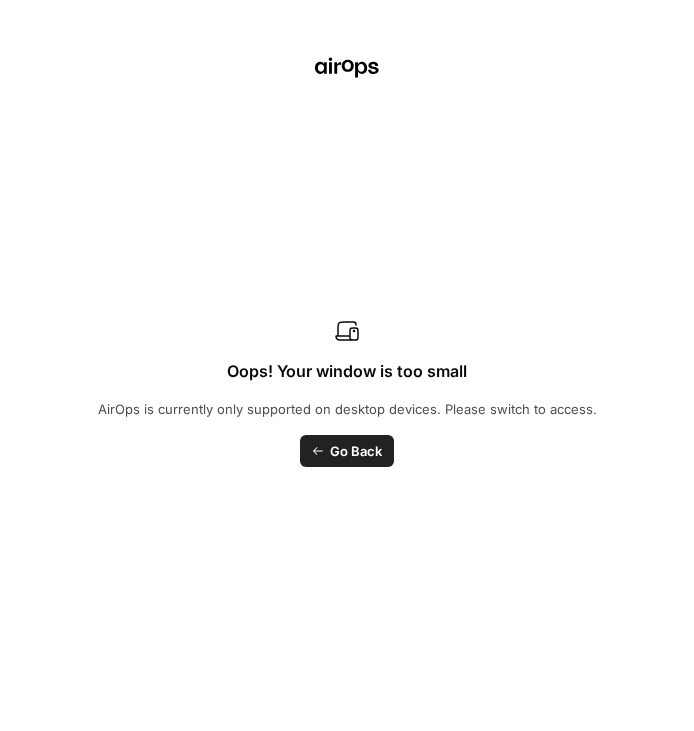 click on "Go Back" at bounding box center (356, 451) 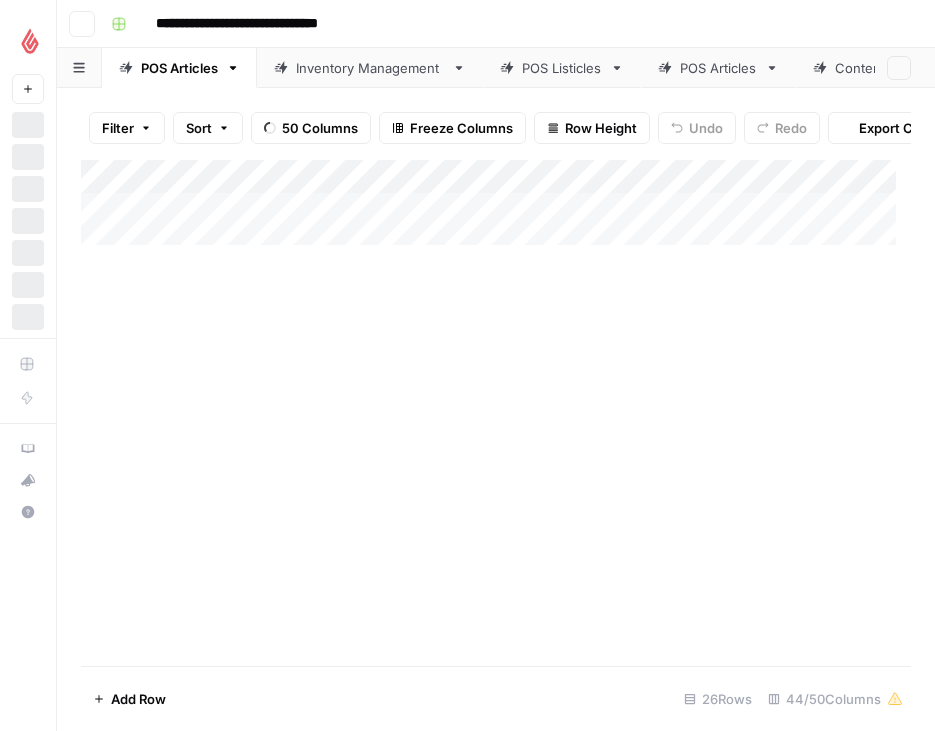scroll, scrollTop: 0, scrollLeft: 0, axis: both 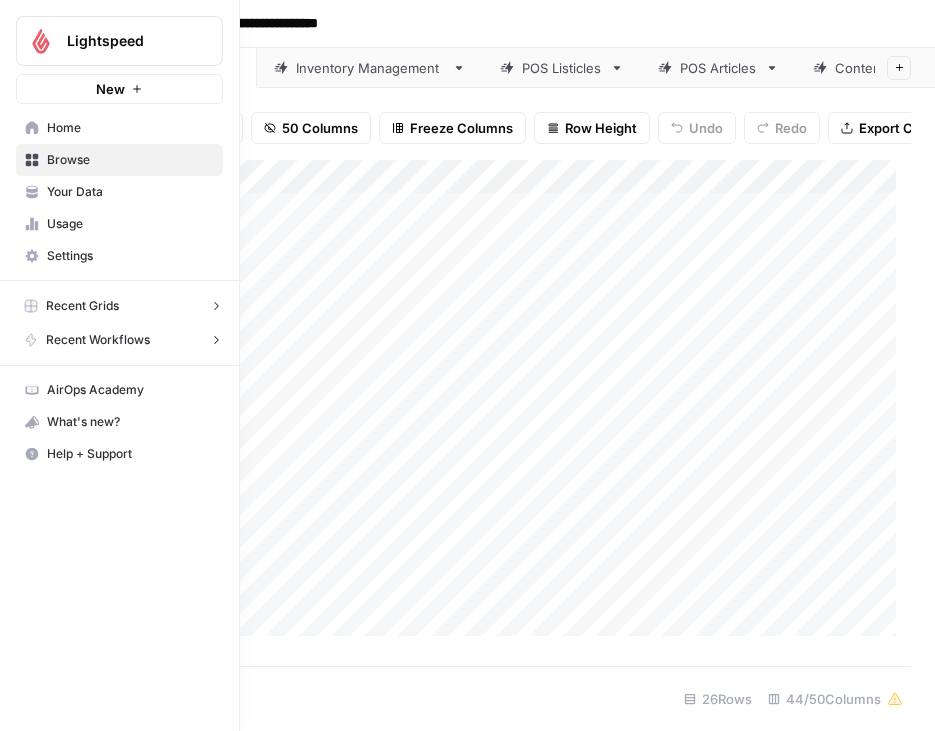 drag, startPoint x: 28, startPoint y: 125, endPoint x: 63, endPoint y: 131, distance: 35.510563 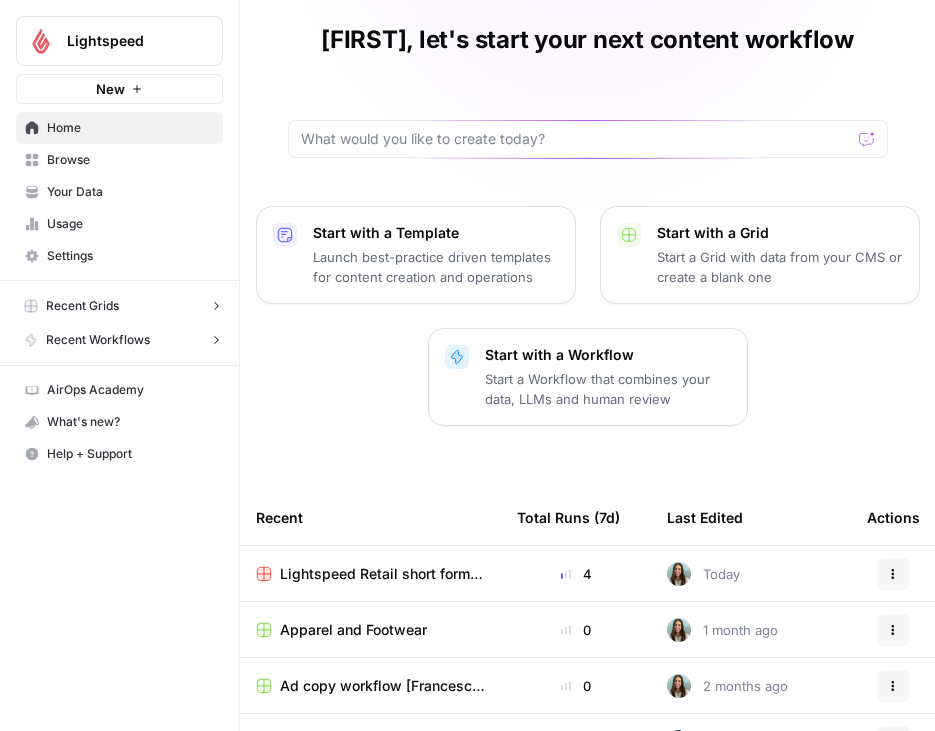 scroll, scrollTop: 194, scrollLeft: 0, axis: vertical 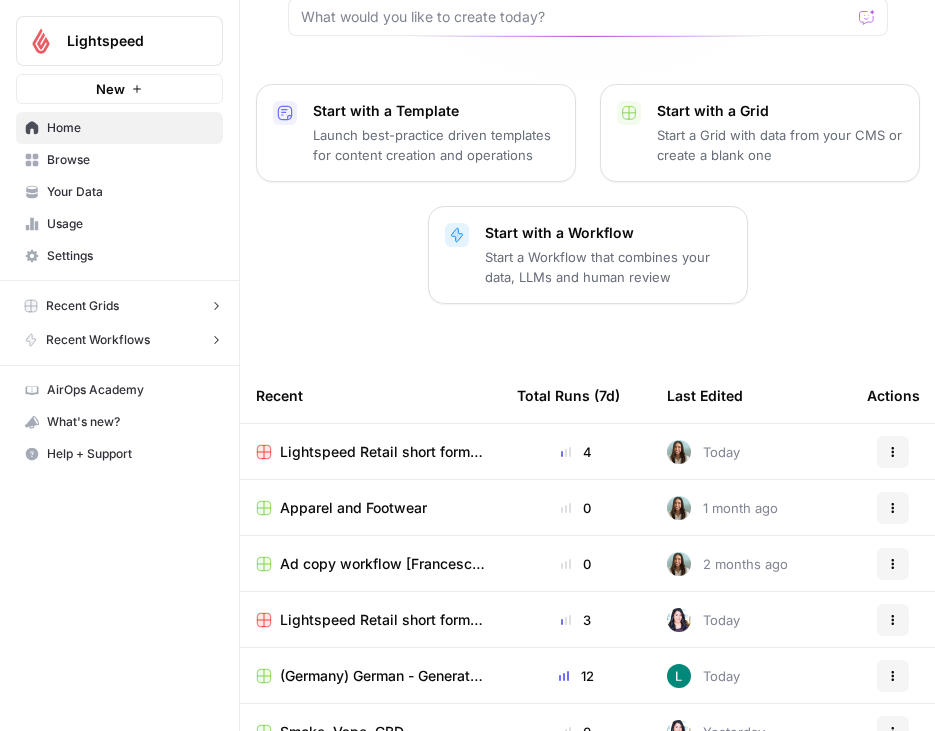 click on "Lightspeed Retail short form ad copy - Apparel and Footwear" at bounding box center (382, 452) 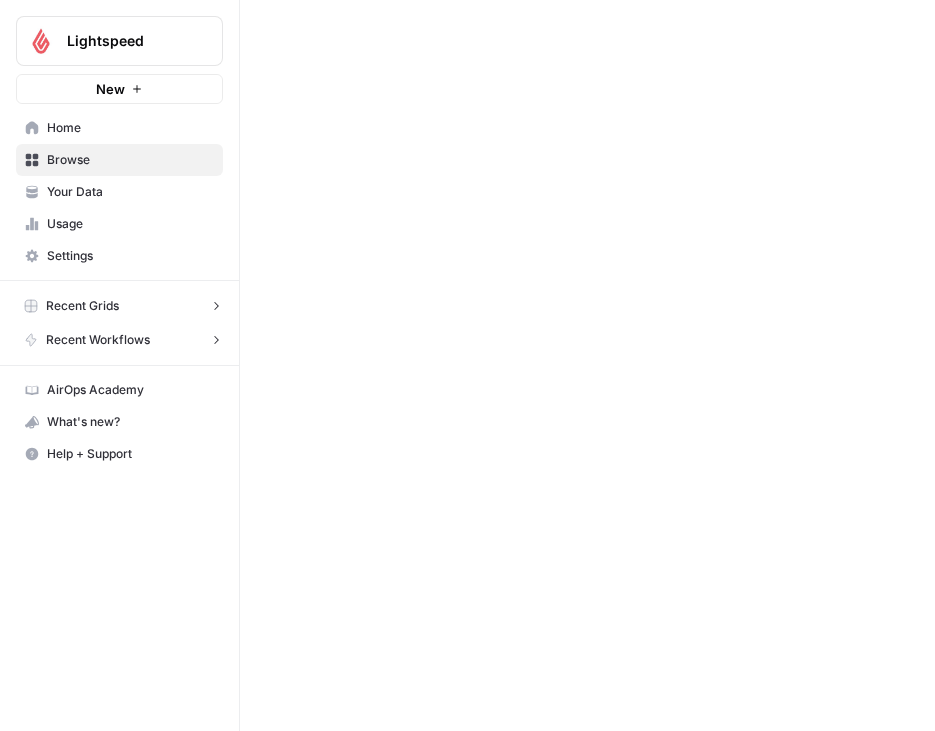 scroll, scrollTop: 0, scrollLeft: 0, axis: both 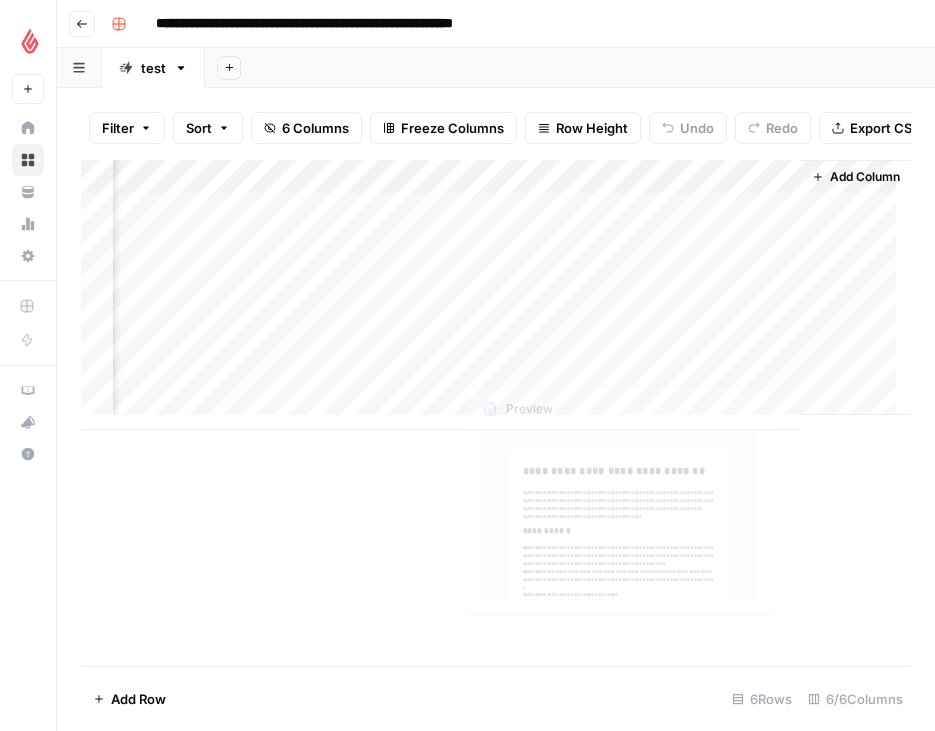 click on "Add Column" at bounding box center (496, 295) 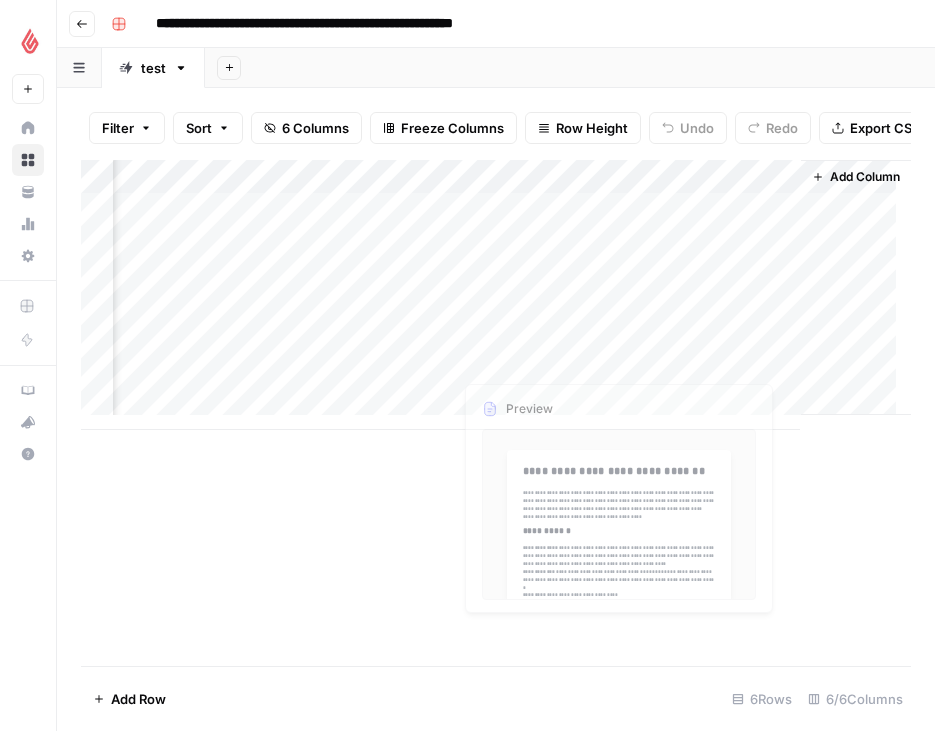 click on "Add Column" at bounding box center [496, 295] 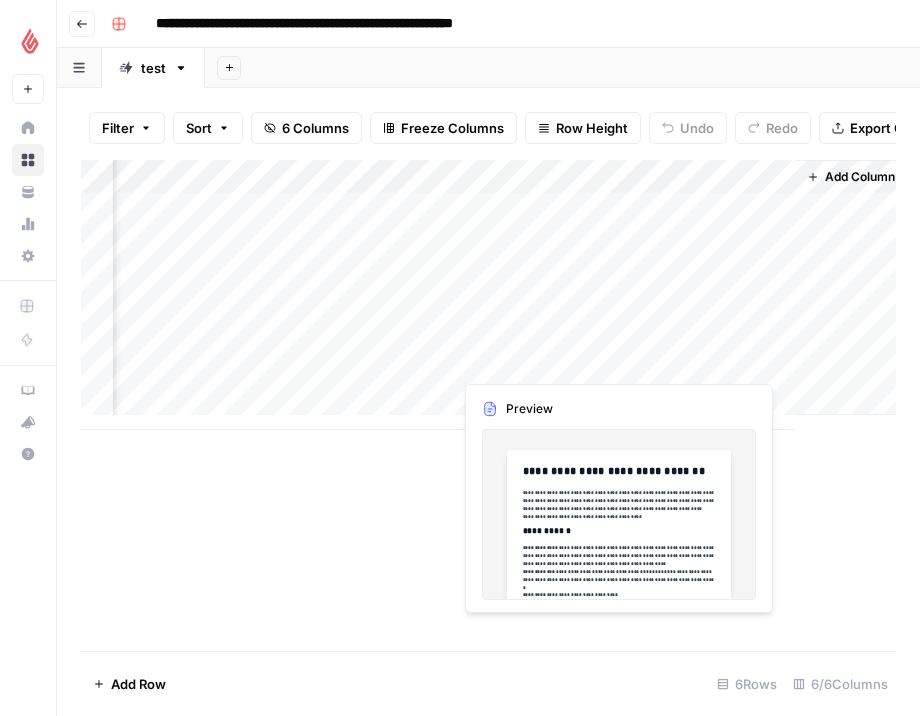 click at bounding box center [694, 360] 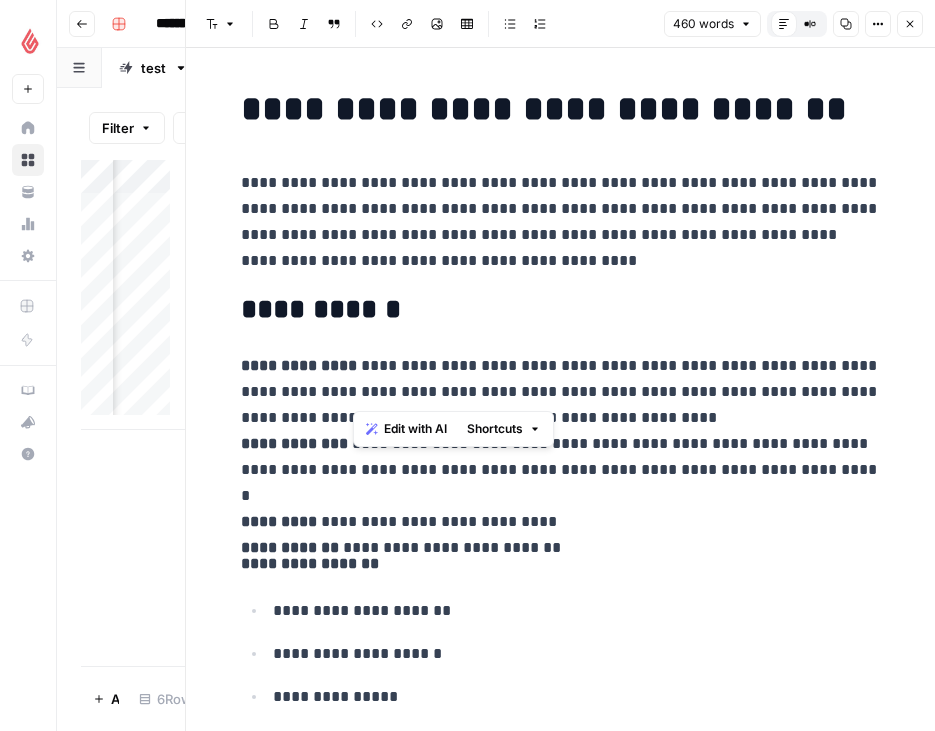 drag, startPoint x: 354, startPoint y: 369, endPoint x: 501, endPoint y: 387, distance: 148.09795 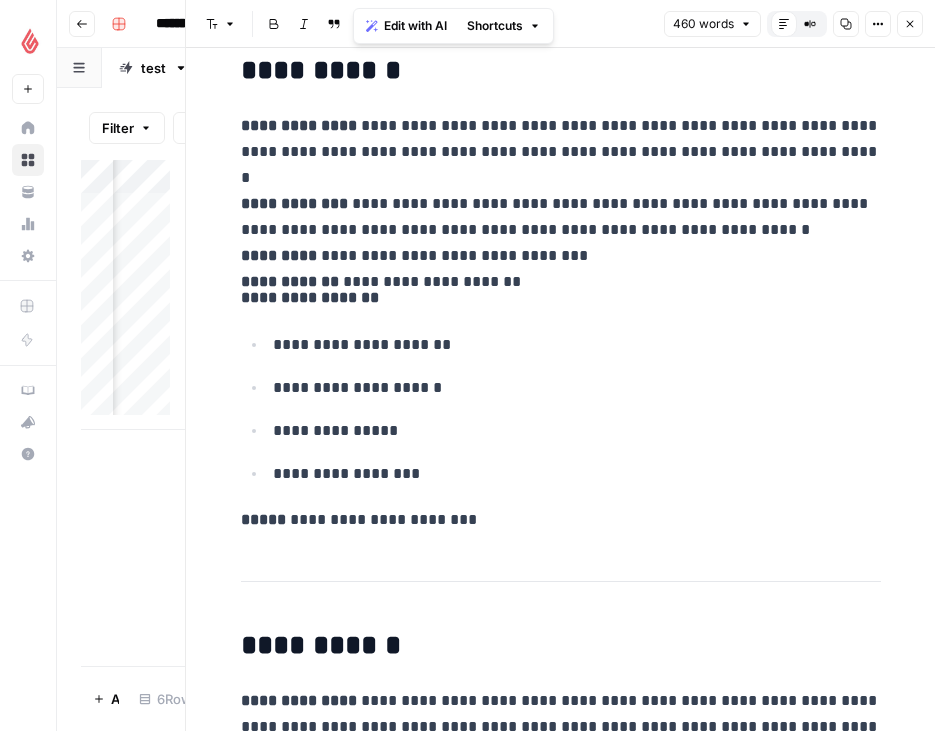 scroll, scrollTop: 847, scrollLeft: 0, axis: vertical 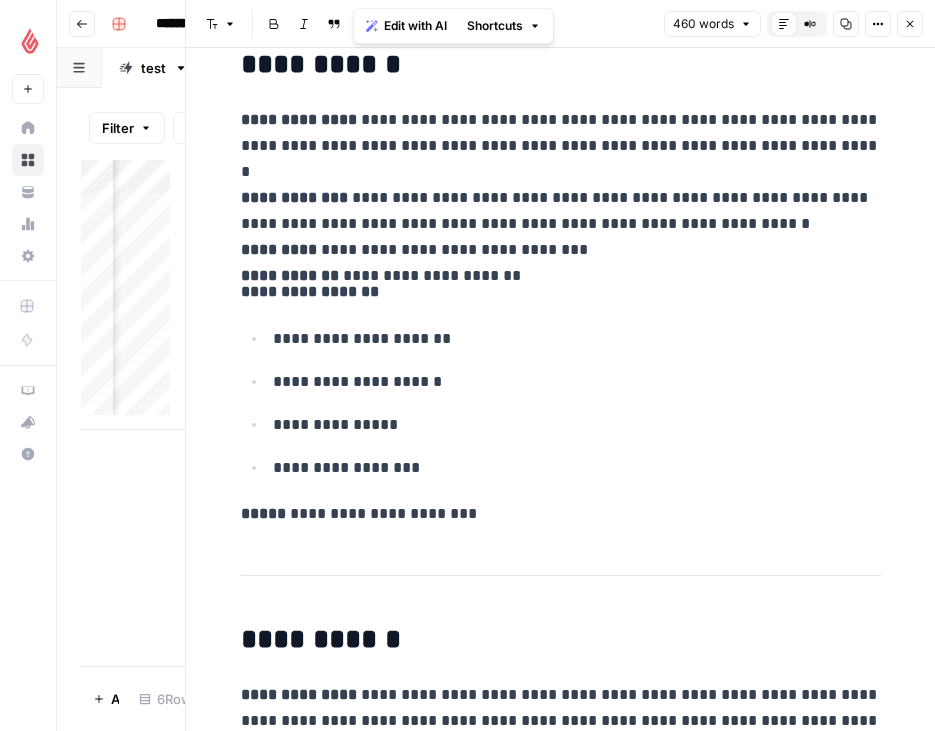 click on "**********" at bounding box center [561, 185] 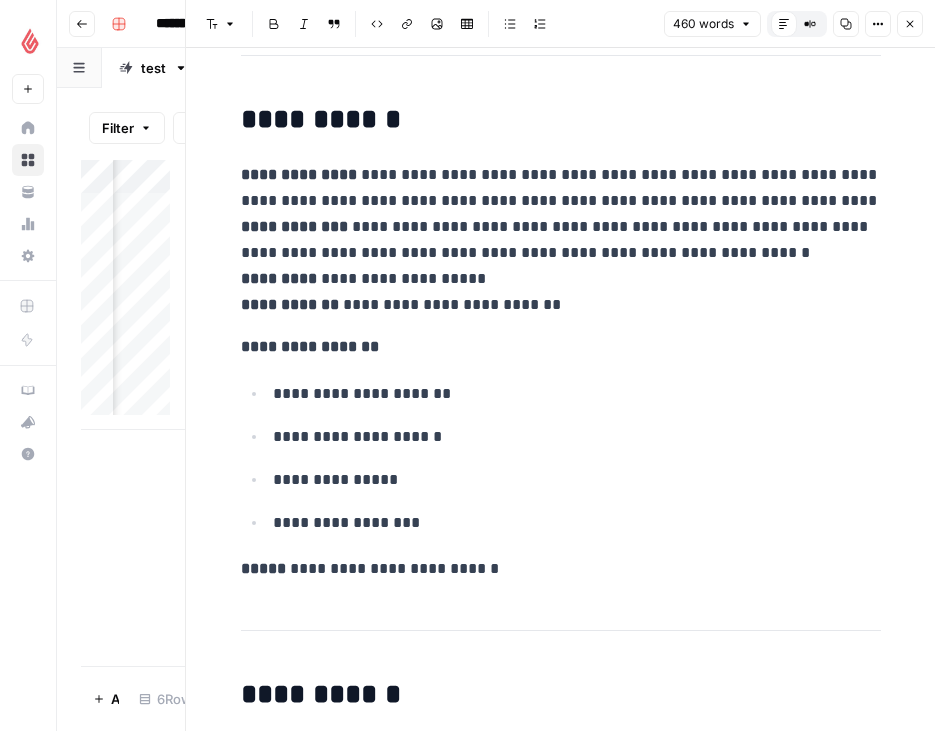 scroll, scrollTop: 1943, scrollLeft: 0, axis: vertical 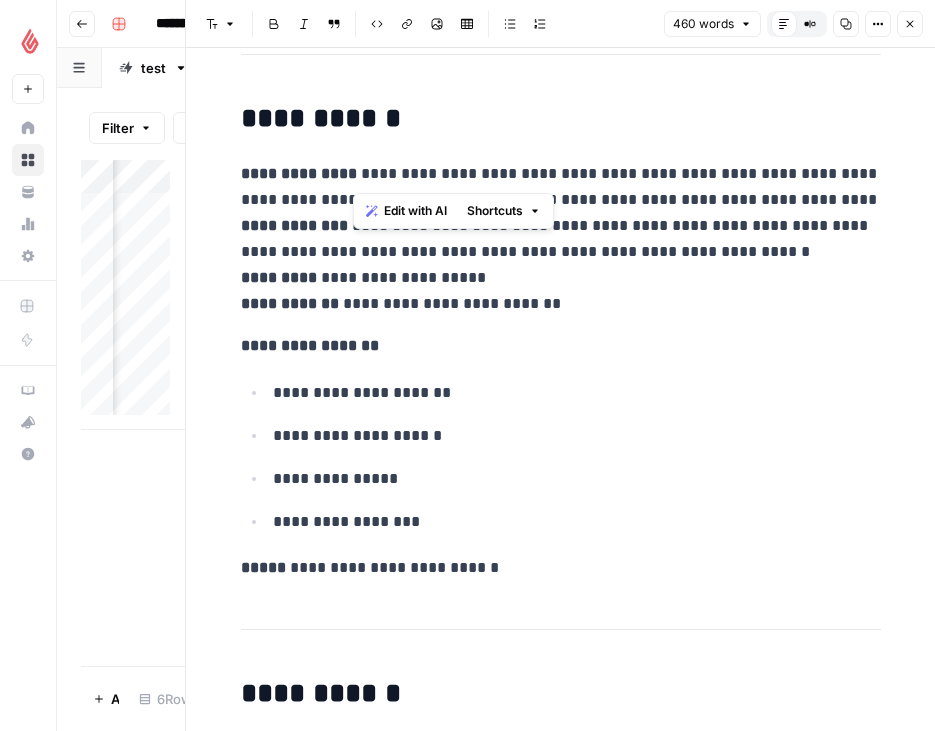 drag, startPoint x: 353, startPoint y: 174, endPoint x: 582, endPoint y: 174, distance: 229 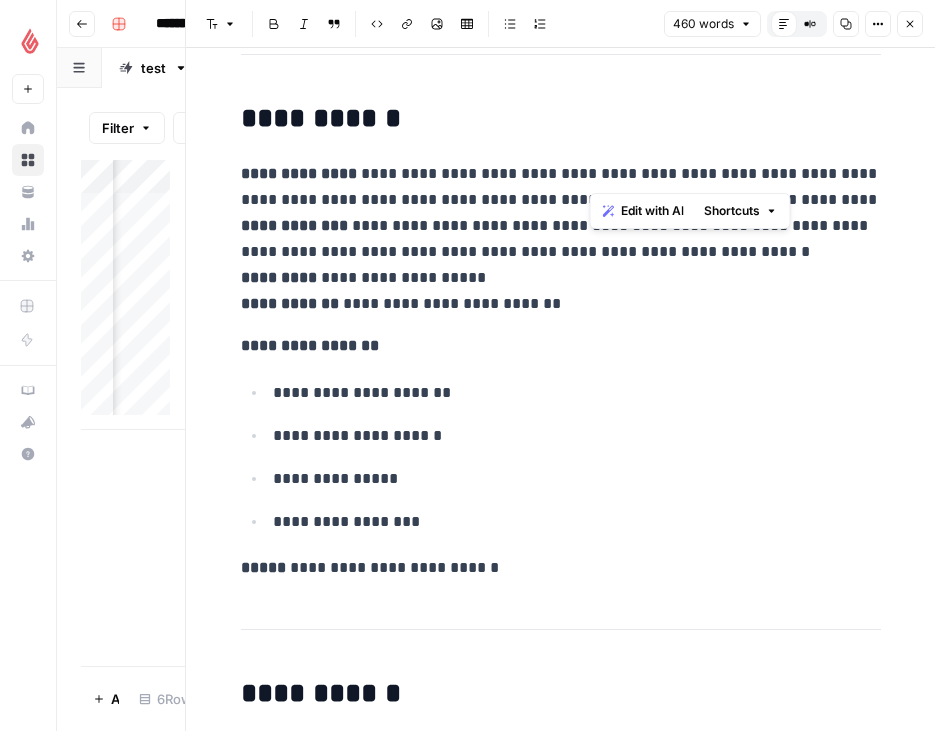 drag, startPoint x: 590, startPoint y: 169, endPoint x: 642, endPoint y: 172, distance: 52.086468 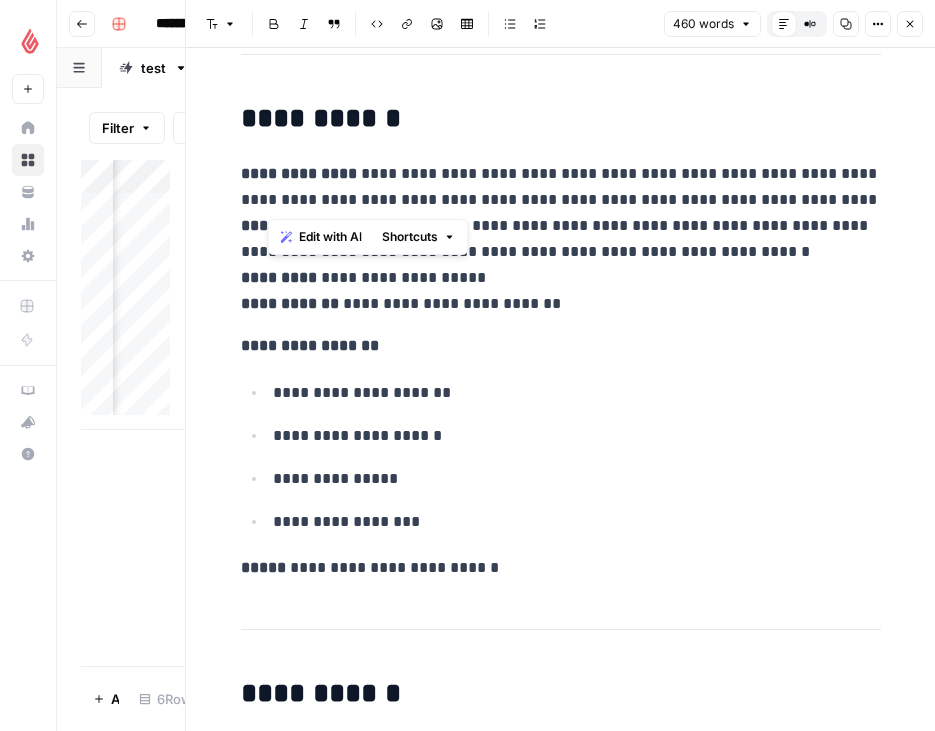 copy on "**********" 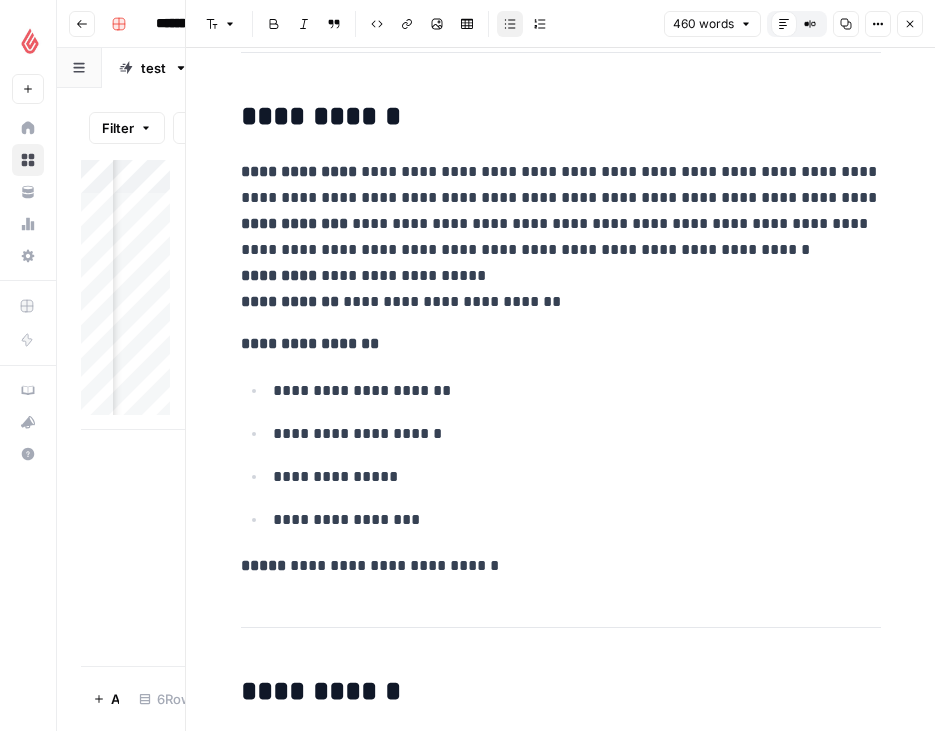 scroll, scrollTop: 1947, scrollLeft: 0, axis: vertical 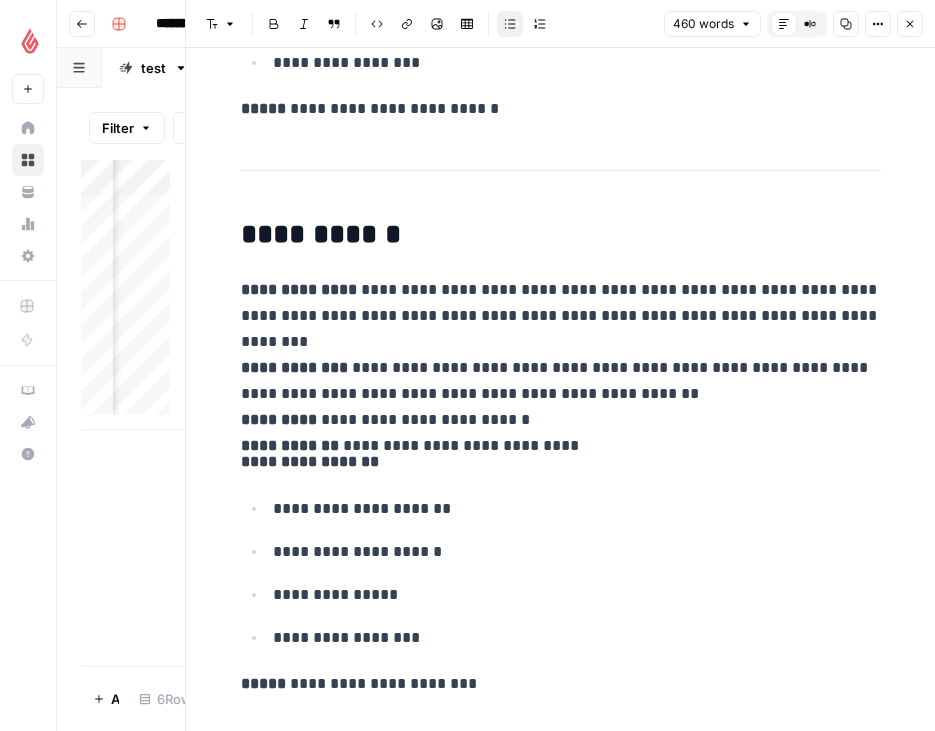 click on "**********" at bounding box center [561, 355] 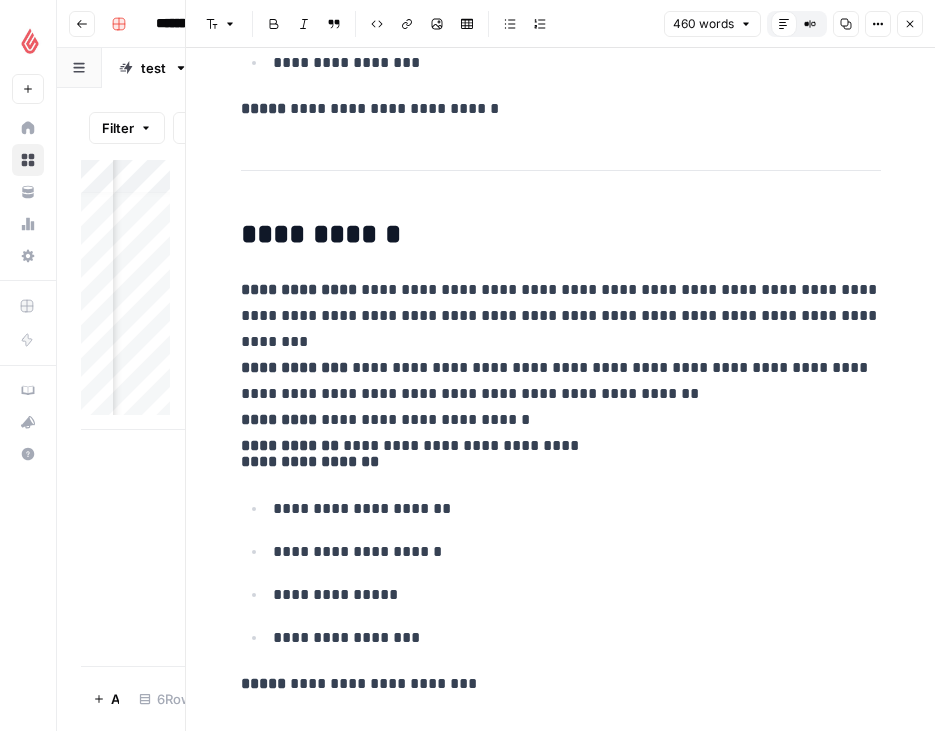 click on "**********" at bounding box center [561, 355] 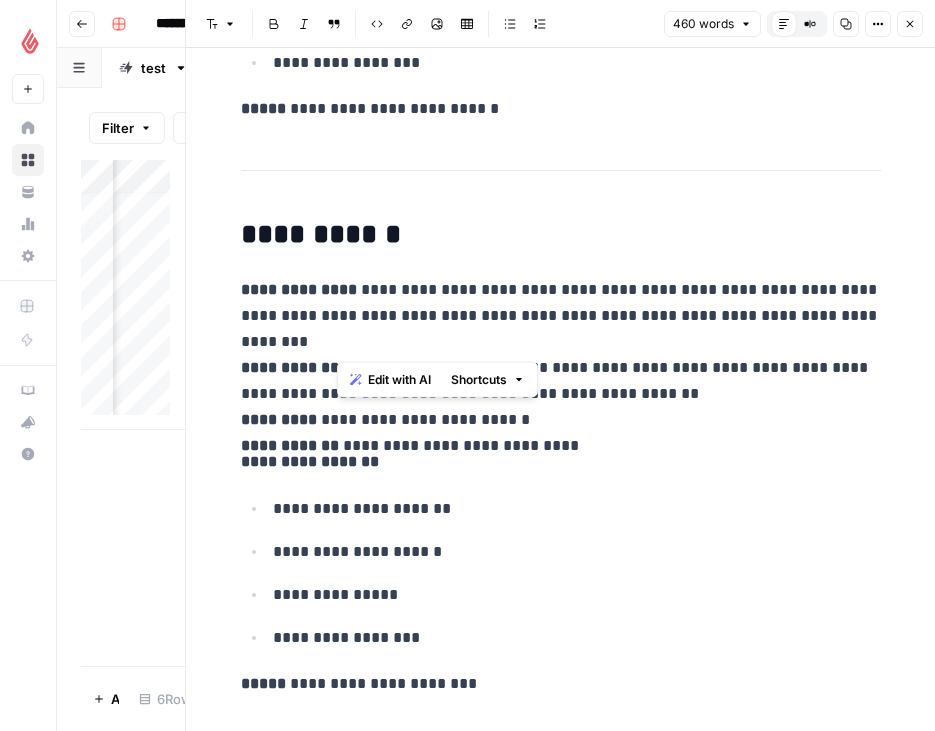 drag, startPoint x: 340, startPoint y: 346, endPoint x: 731, endPoint y: 337, distance: 391.10358 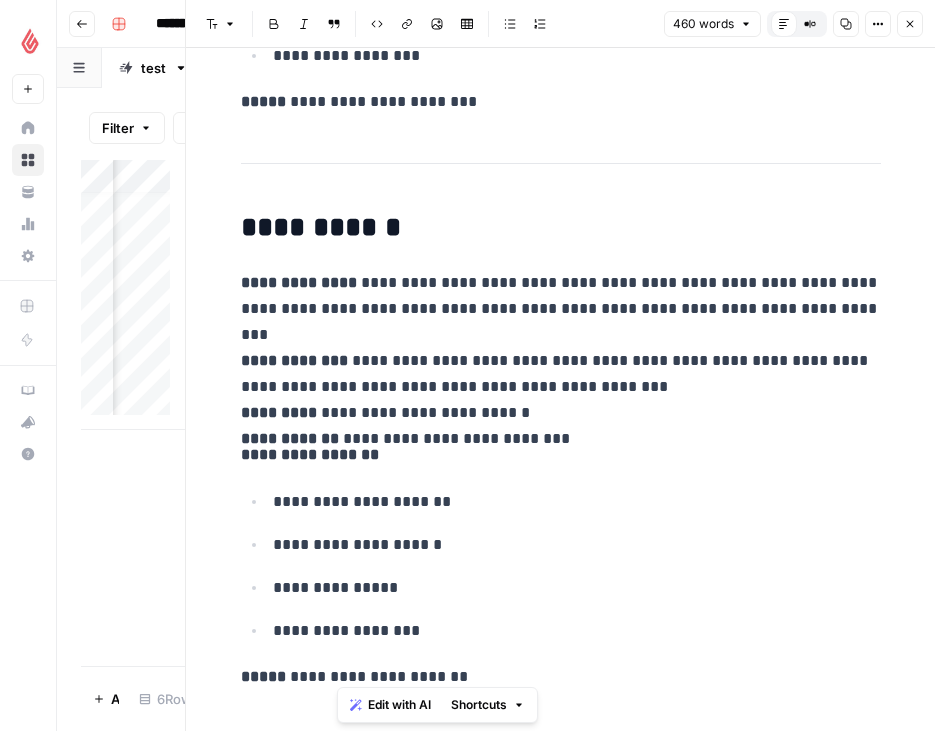 scroll, scrollTop: 1071, scrollLeft: 0, axis: vertical 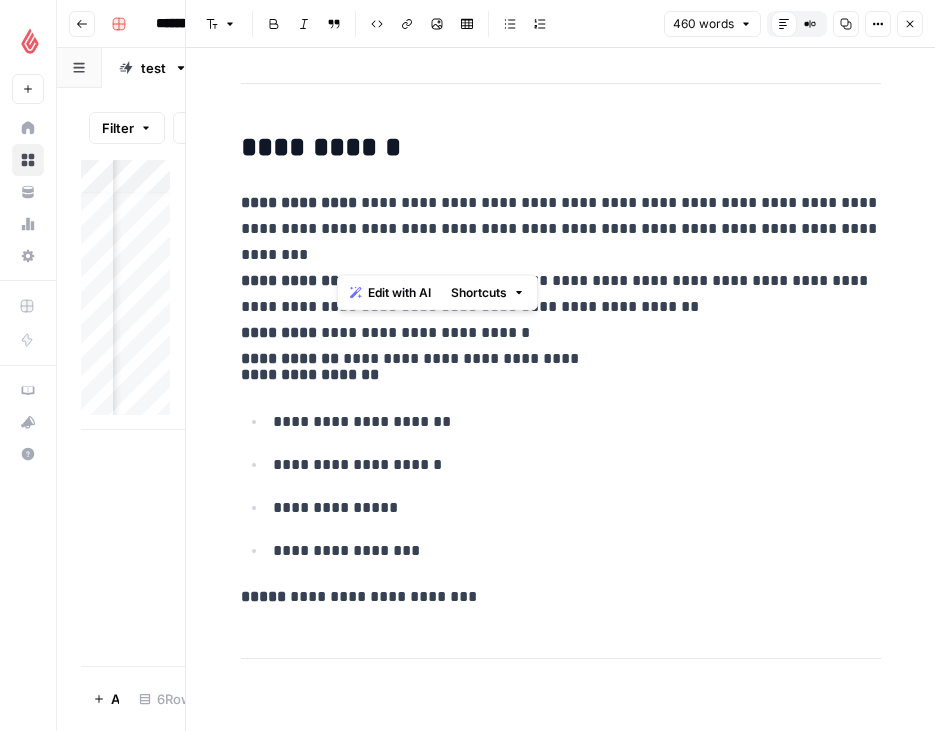 click on "**********" at bounding box center (561, 268) 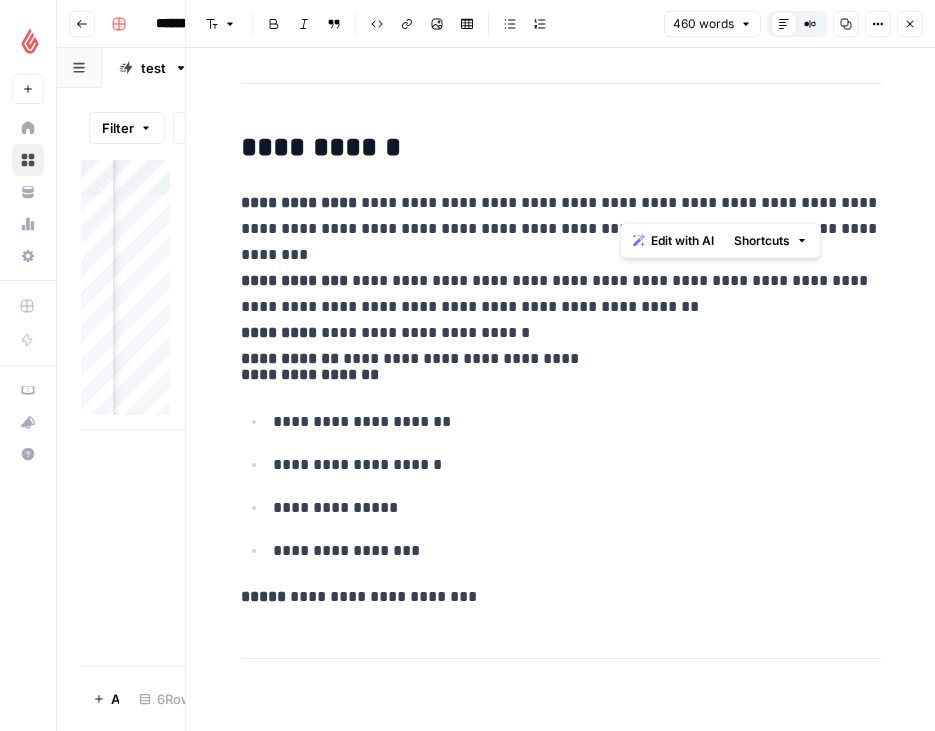click on "**********" at bounding box center [561, 268] 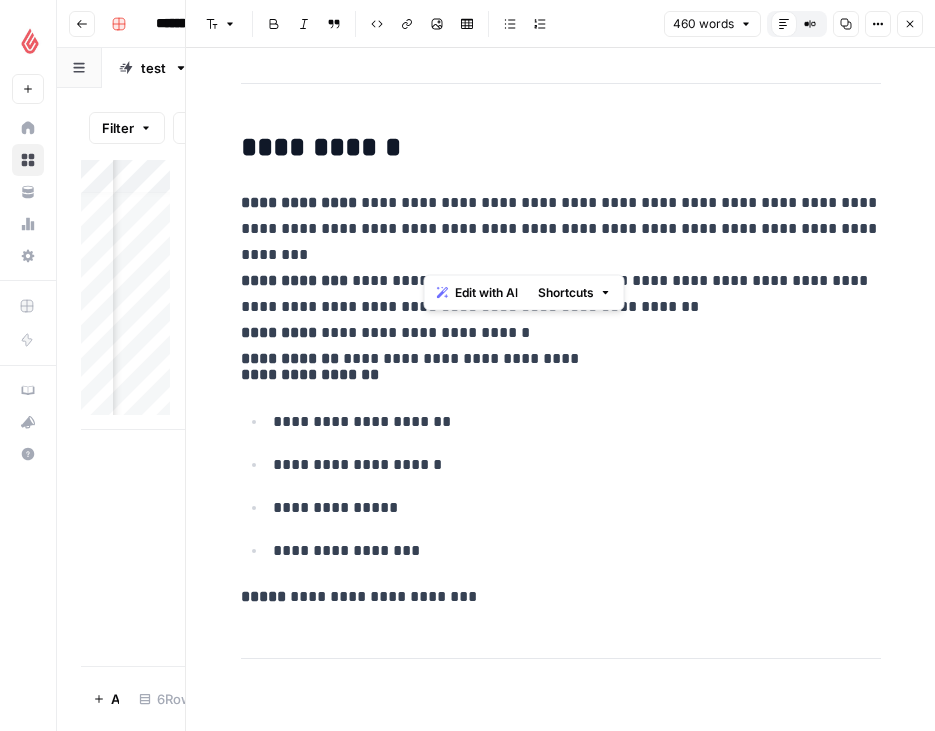 drag, startPoint x: 424, startPoint y: 255, endPoint x: 729, endPoint y: 259, distance: 305.0262 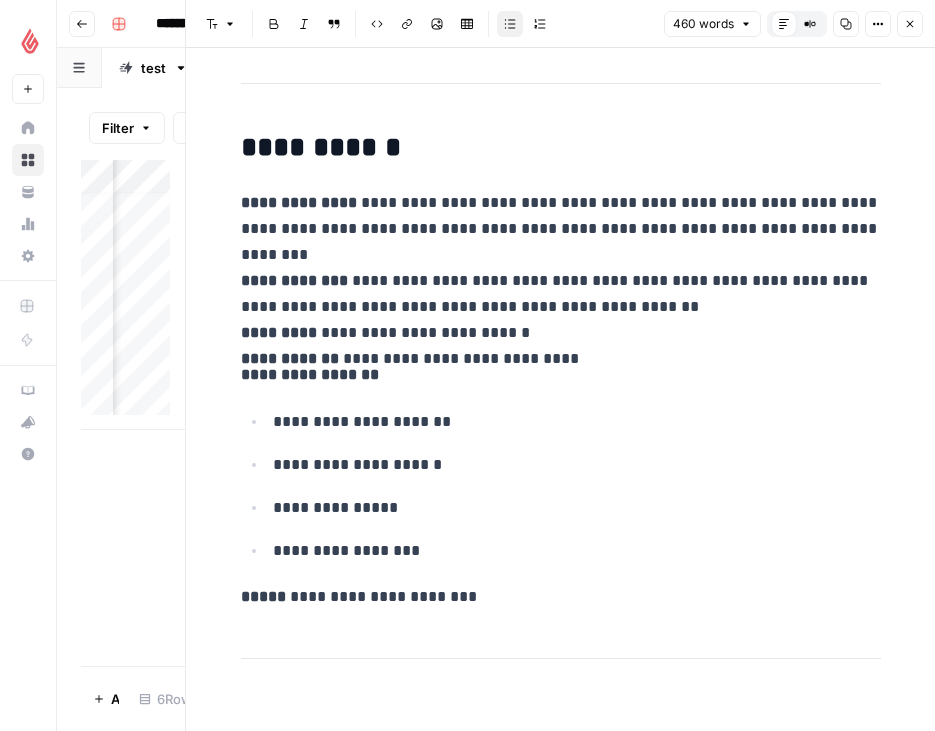 click on "**********" at bounding box center (561, 486) 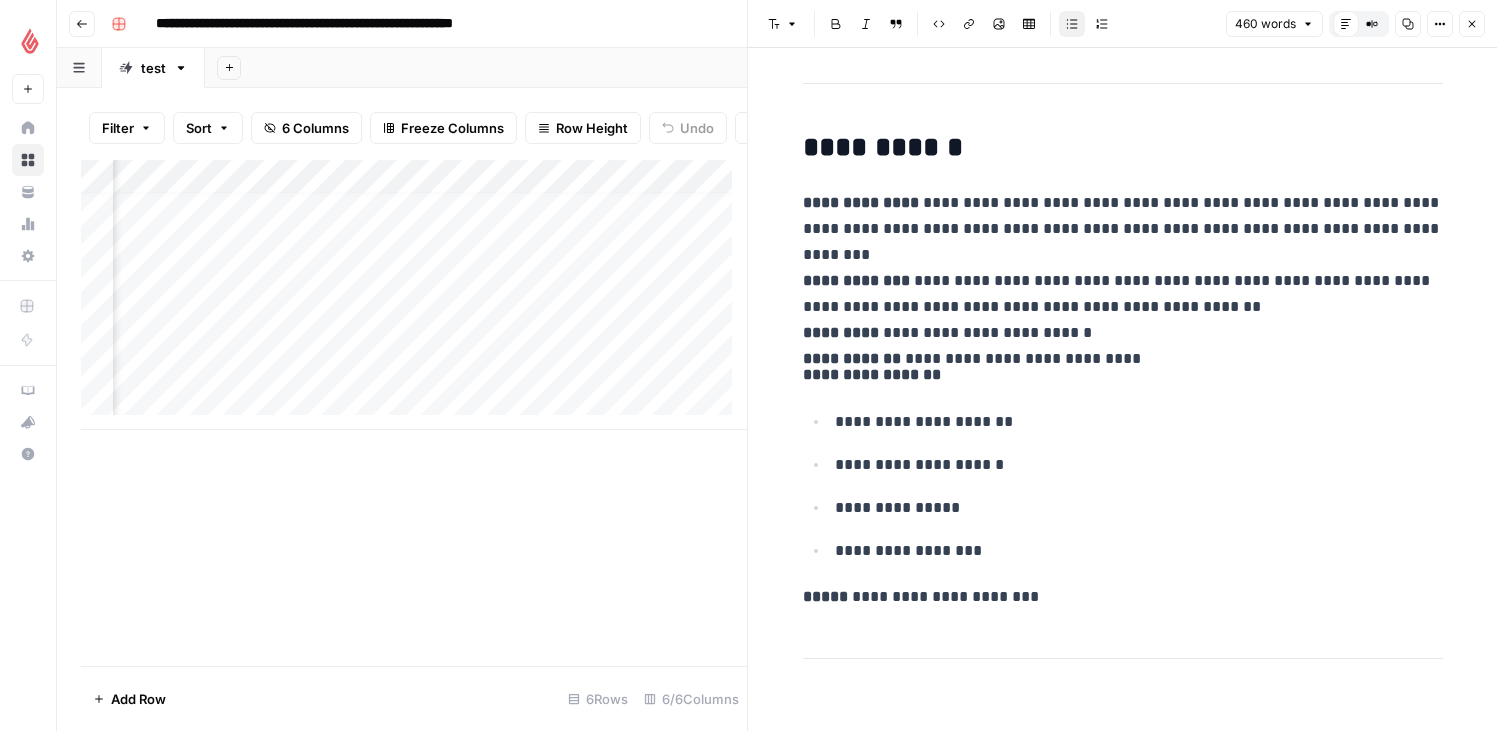 click on "Add Column" at bounding box center [414, 295] 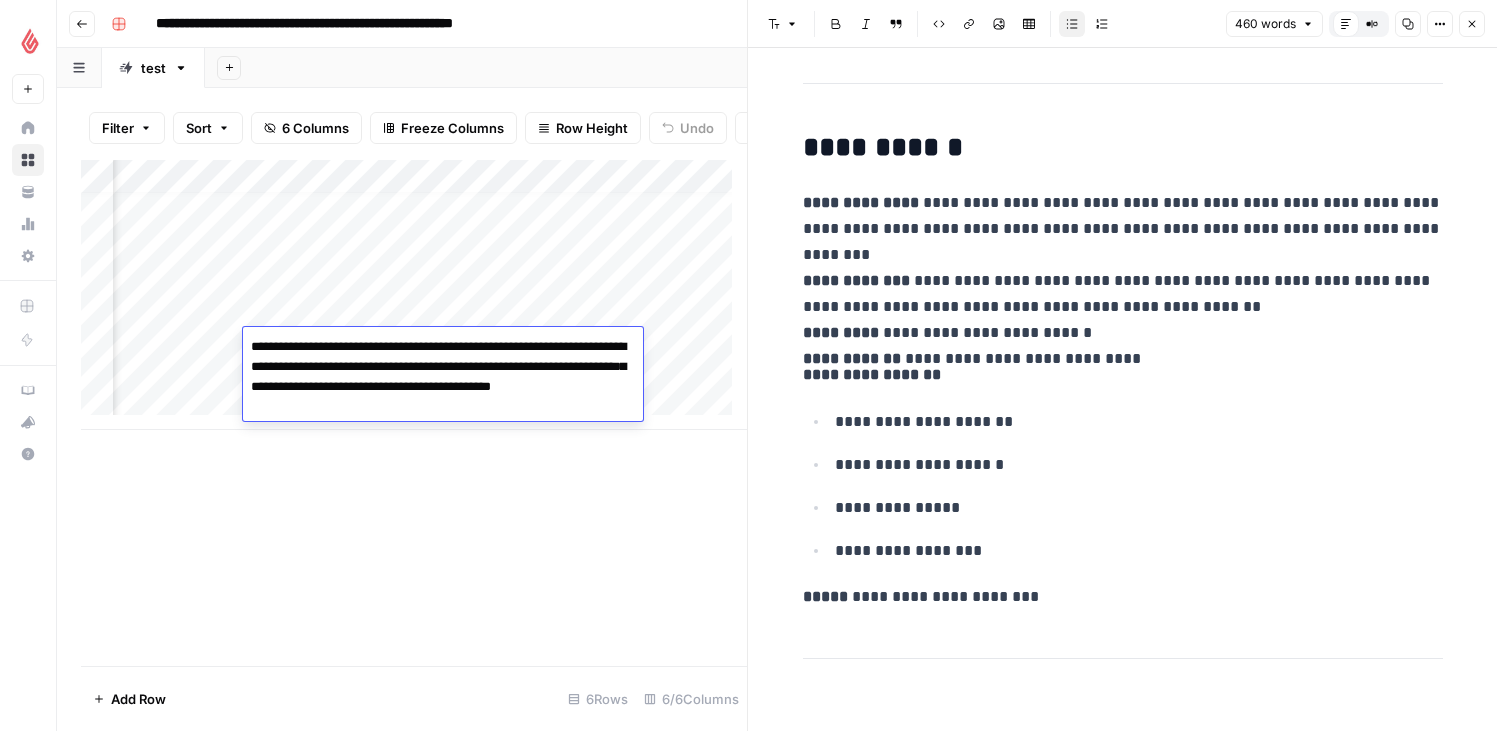 click on "**********" at bounding box center [443, 377] 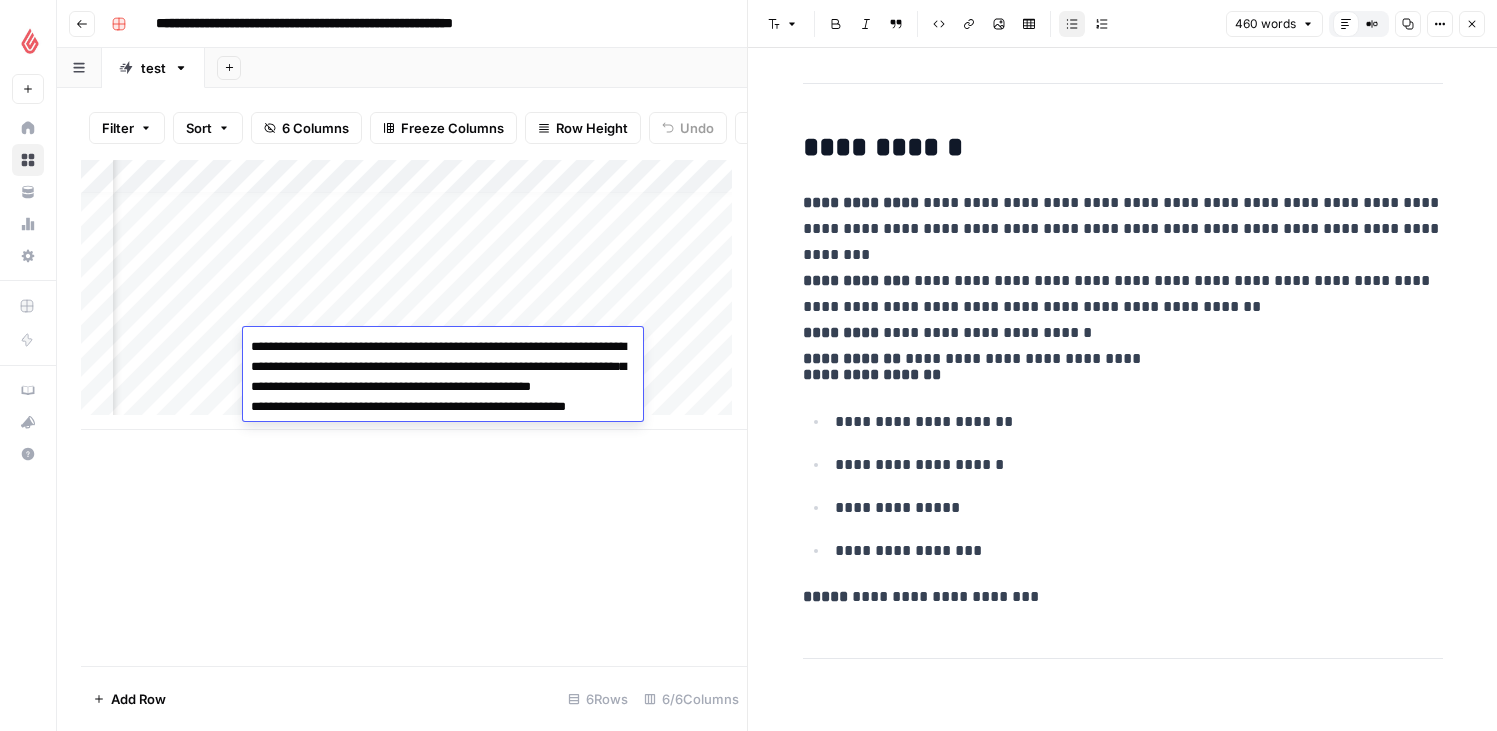 scroll, scrollTop: 73, scrollLeft: 0, axis: vertical 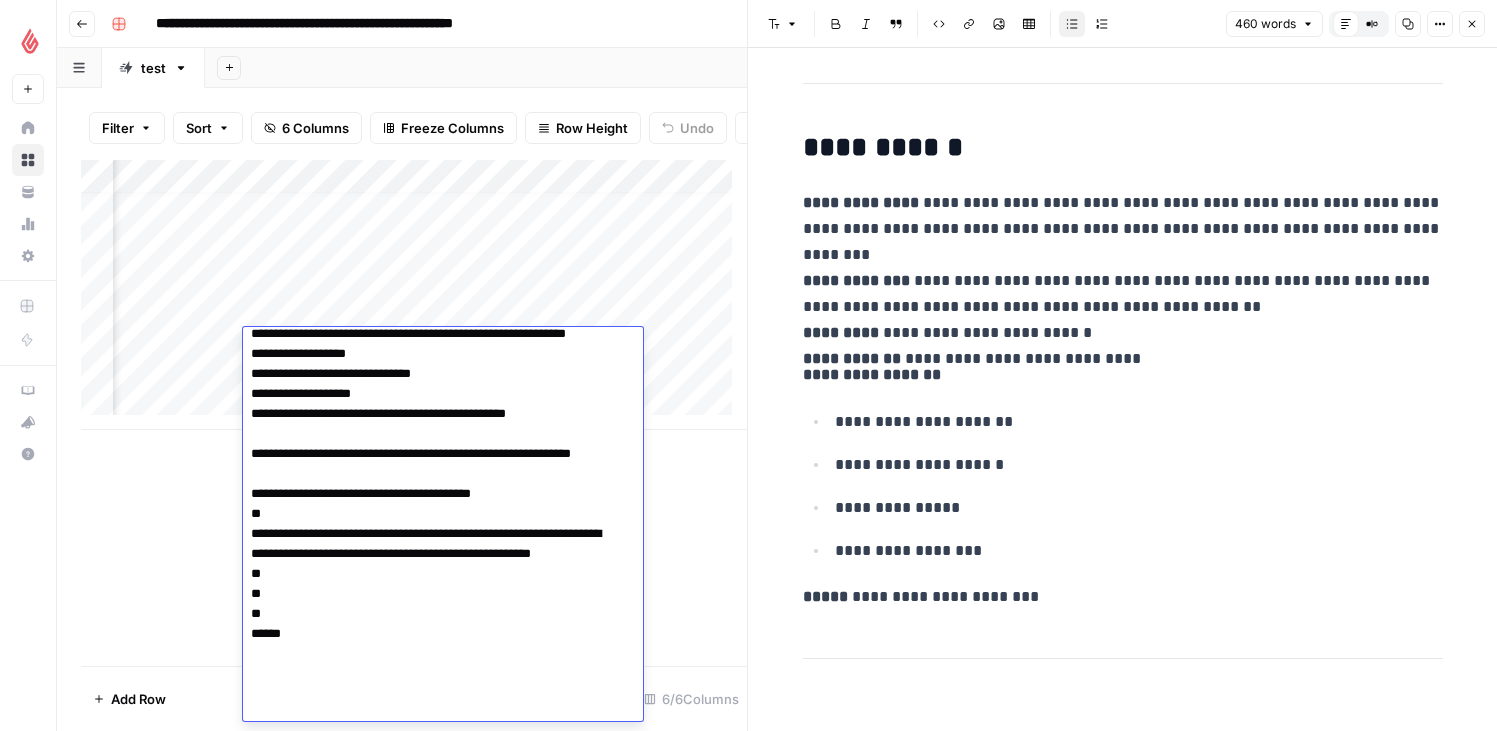 click on "Add Column" at bounding box center [414, 413] 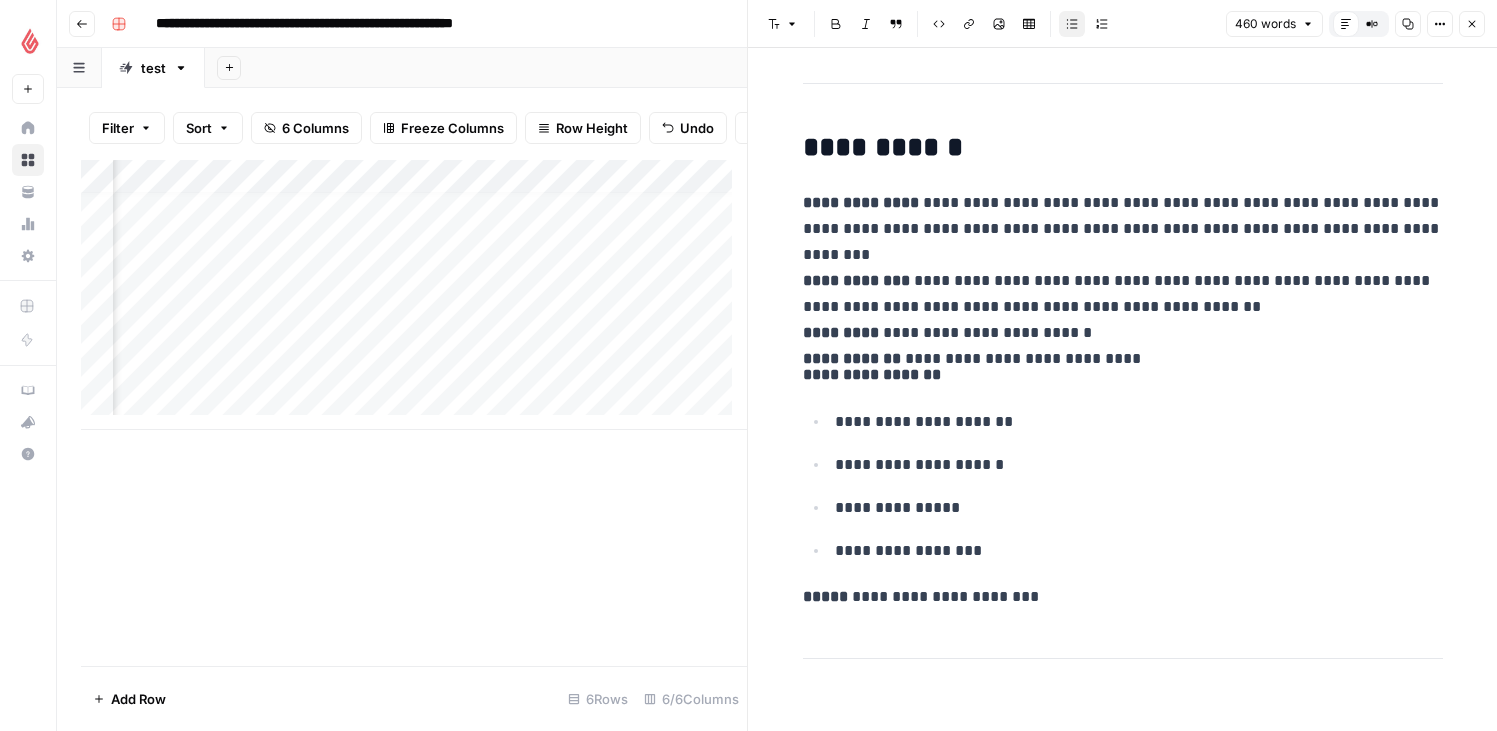 click on "Add Column" at bounding box center [414, 295] 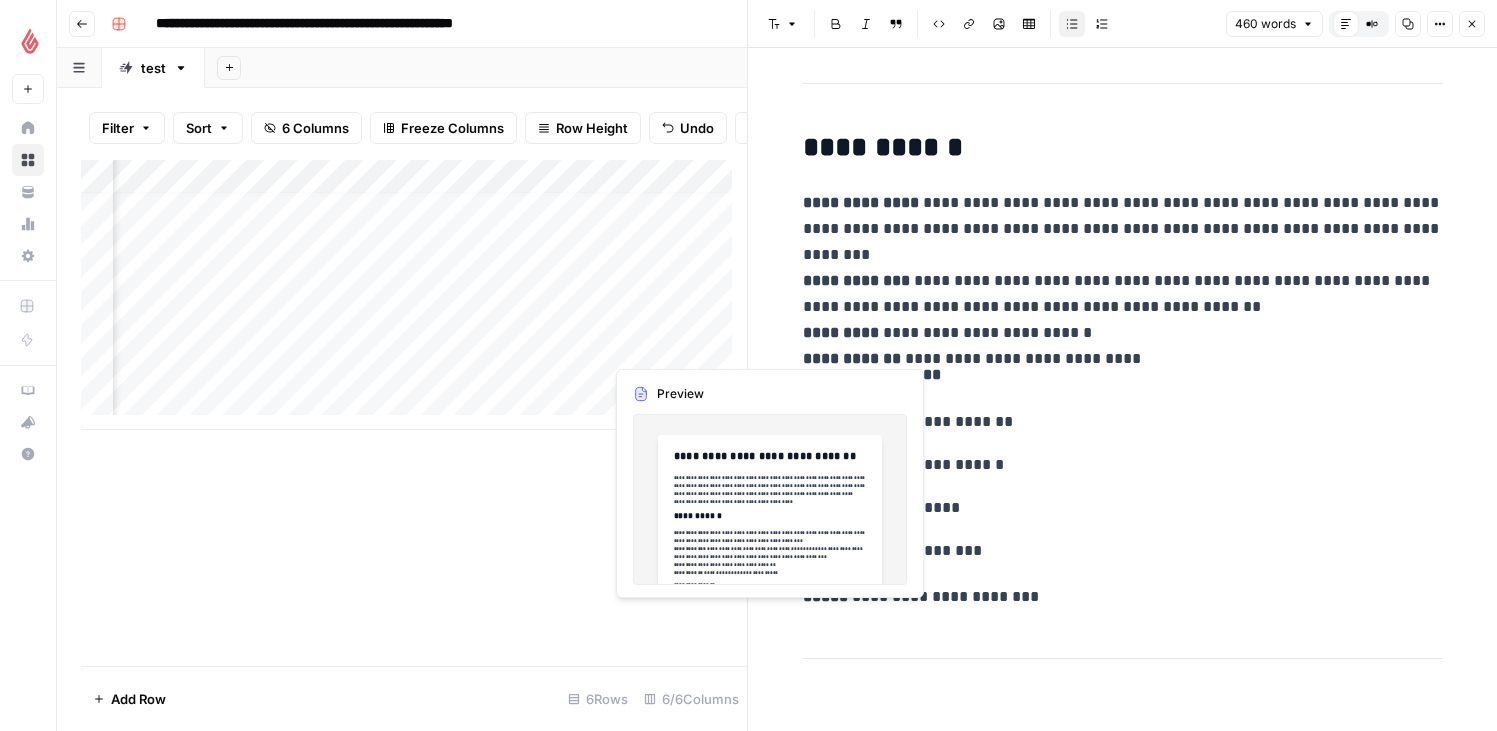 click on "Add Column" at bounding box center (414, 295) 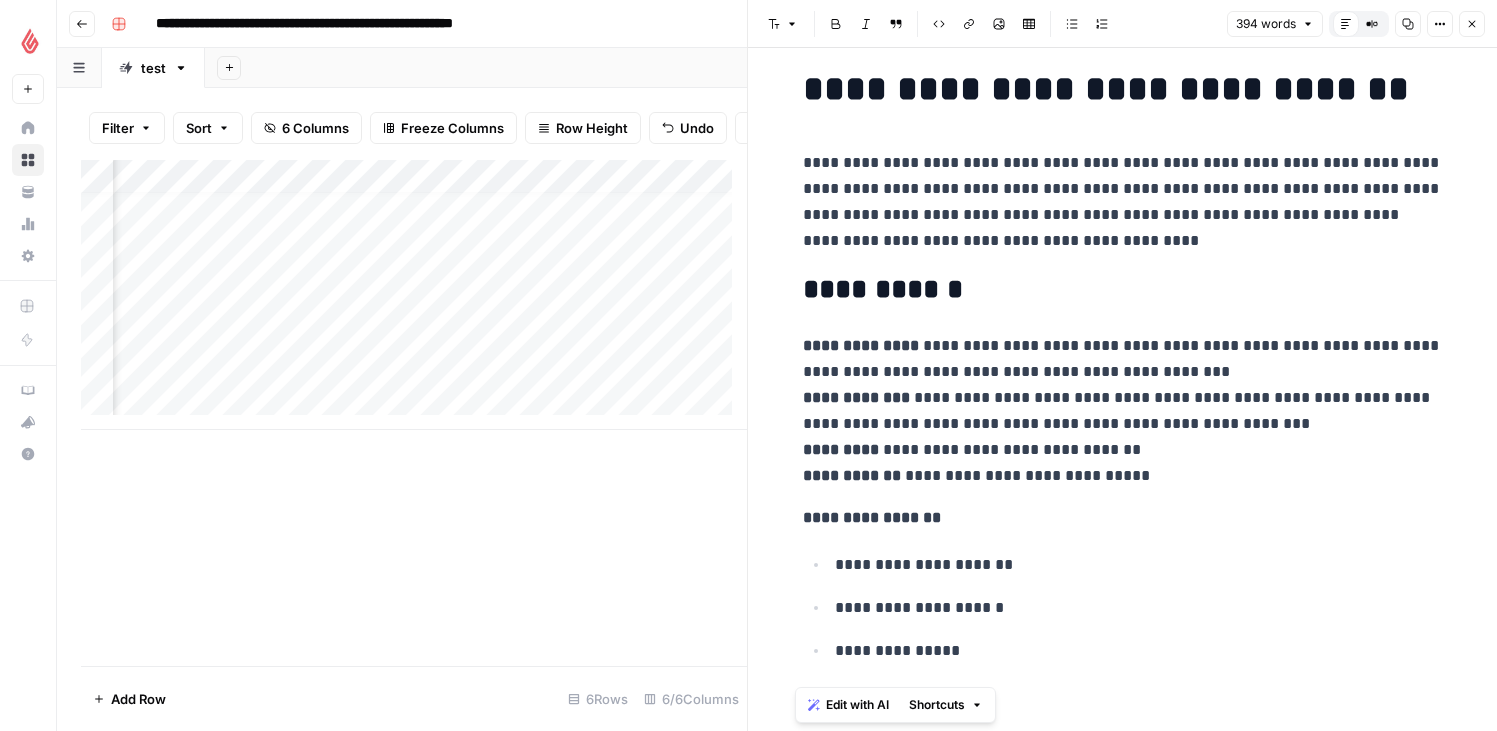 scroll, scrollTop: 76, scrollLeft: 0, axis: vertical 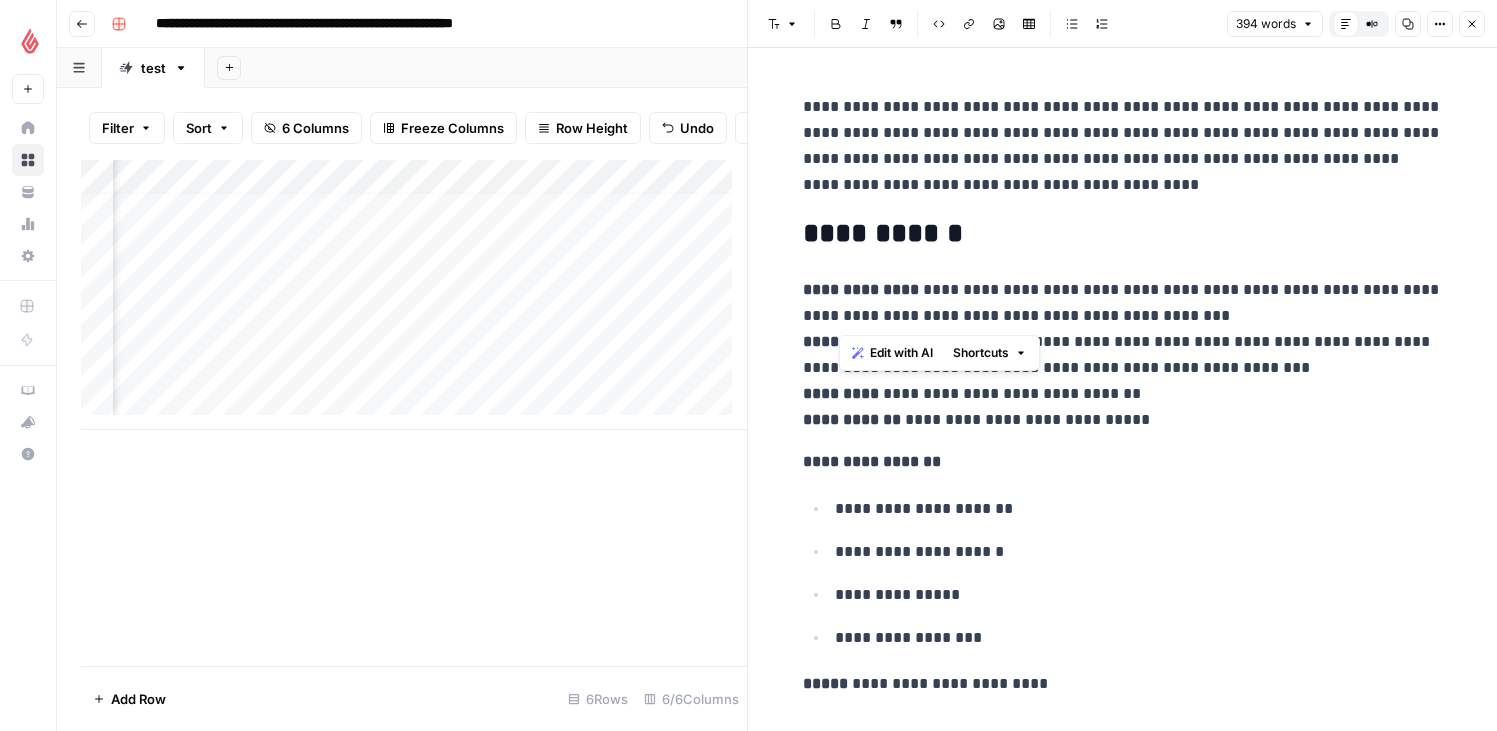 drag, startPoint x: 837, startPoint y: 314, endPoint x: 917, endPoint y: 295, distance: 82.2253 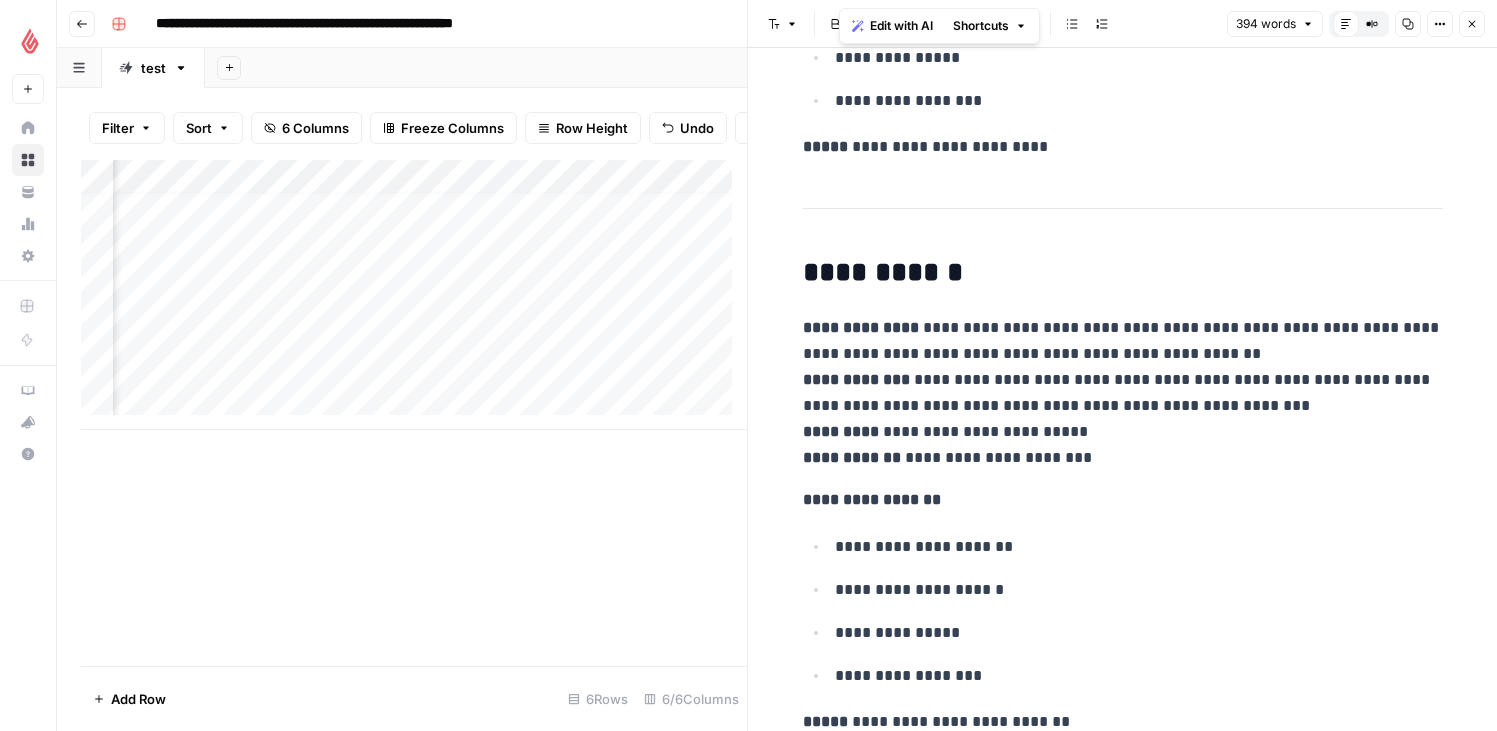 scroll, scrollTop: 616, scrollLeft: 0, axis: vertical 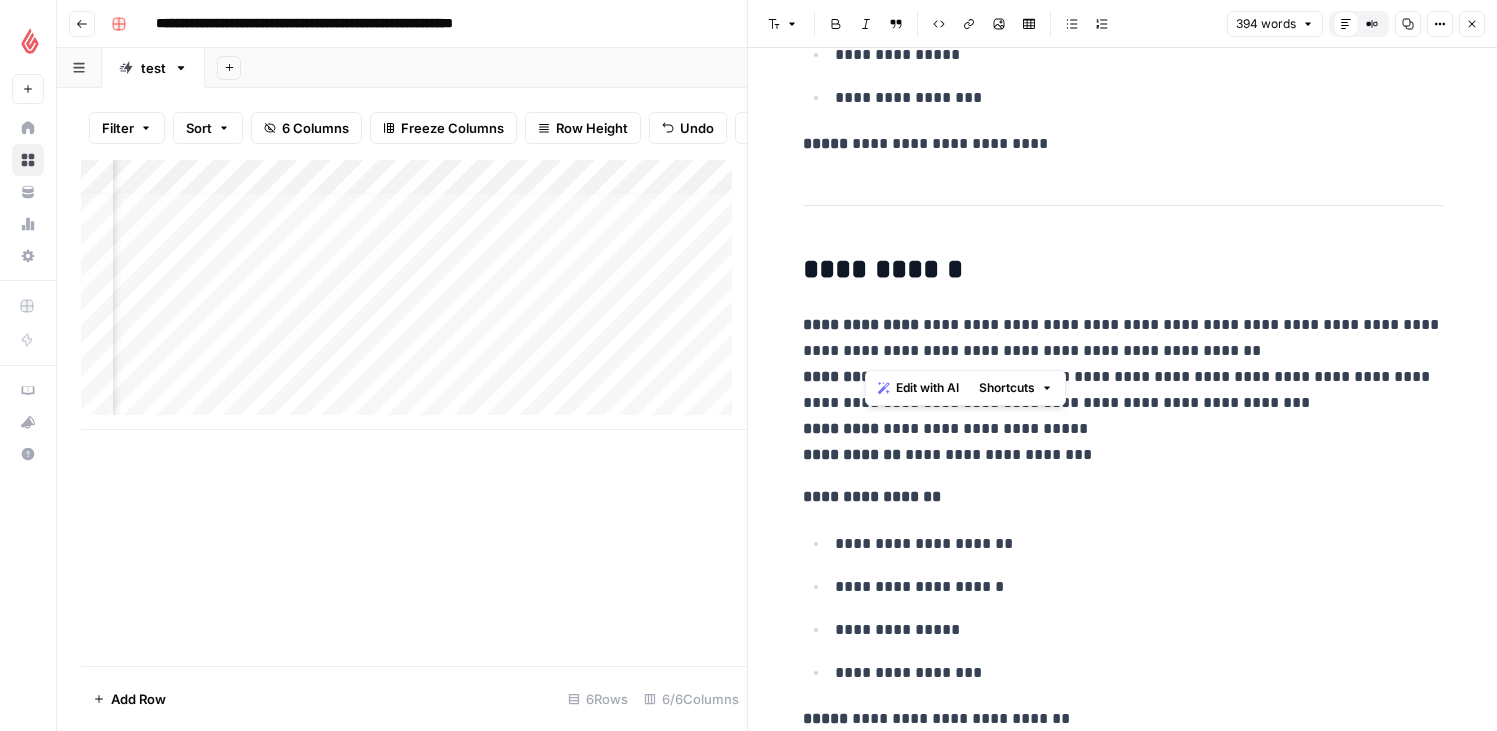 drag, startPoint x: 866, startPoint y: 351, endPoint x: 919, endPoint y: 323, distance: 59.94164 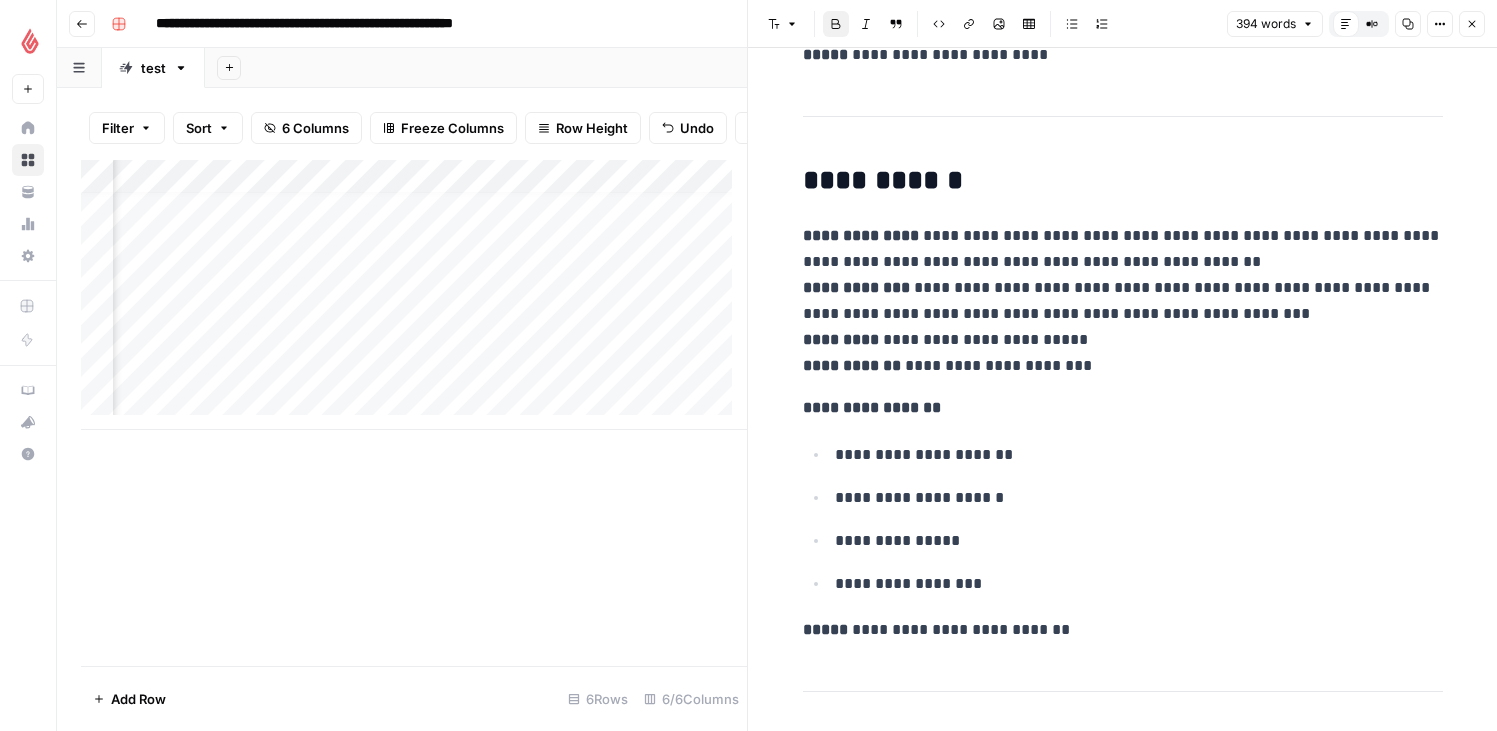 scroll, scrollTop: 745, scrollLeft: 0, axis: vertical 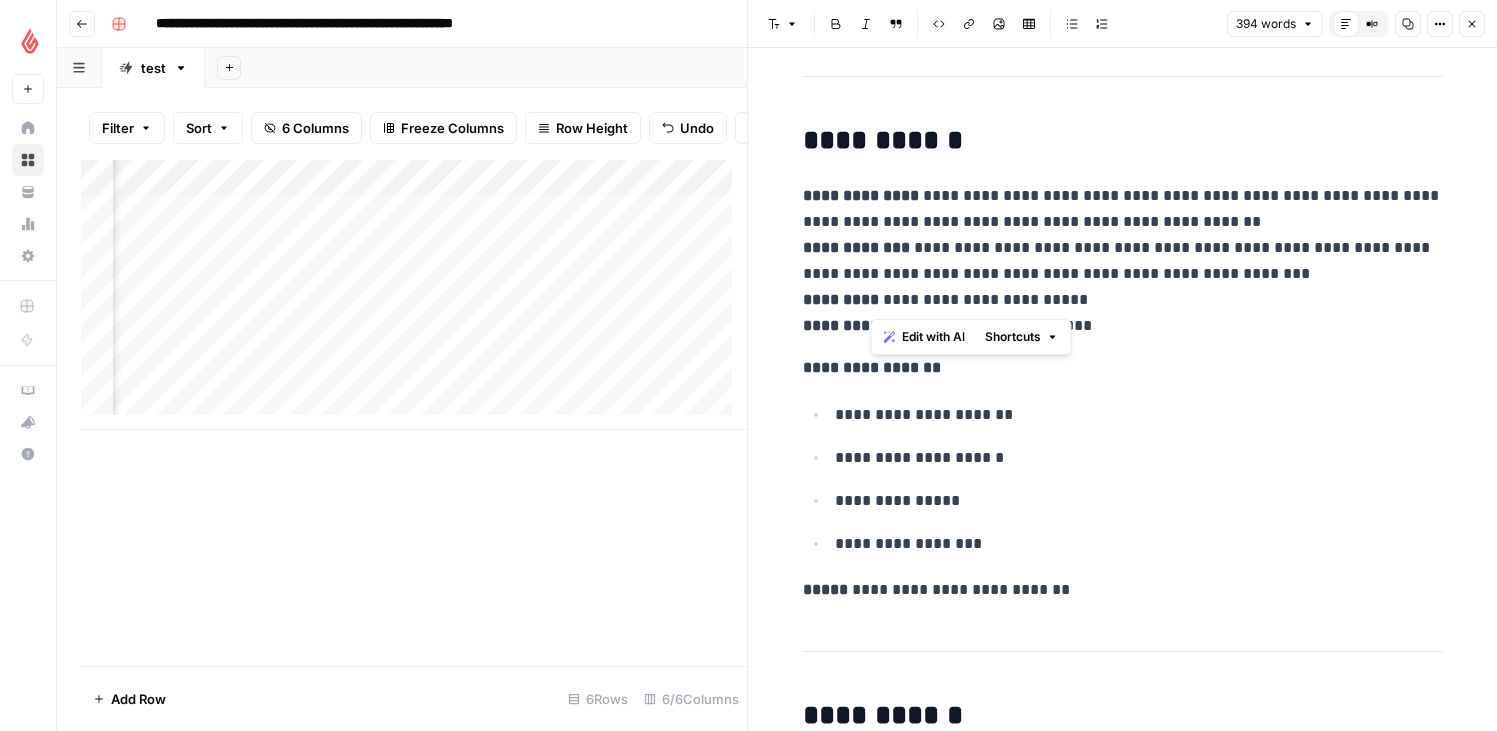 drag, startPoint x: 870, startPoint y: 300, endPoint x: 1085, endPoint y: 294, distance: 215.08371 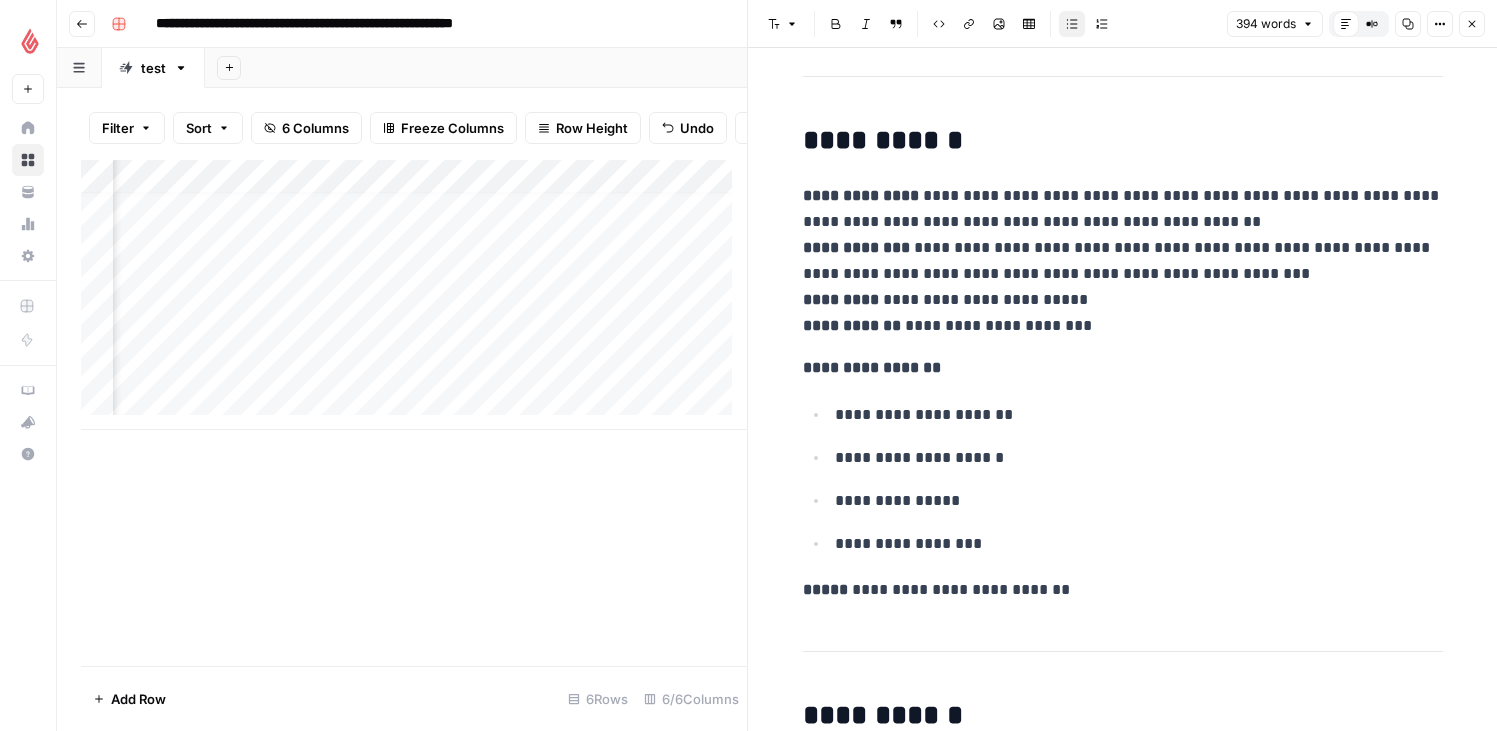 click on "**********" at bounding box center [1123, 479] 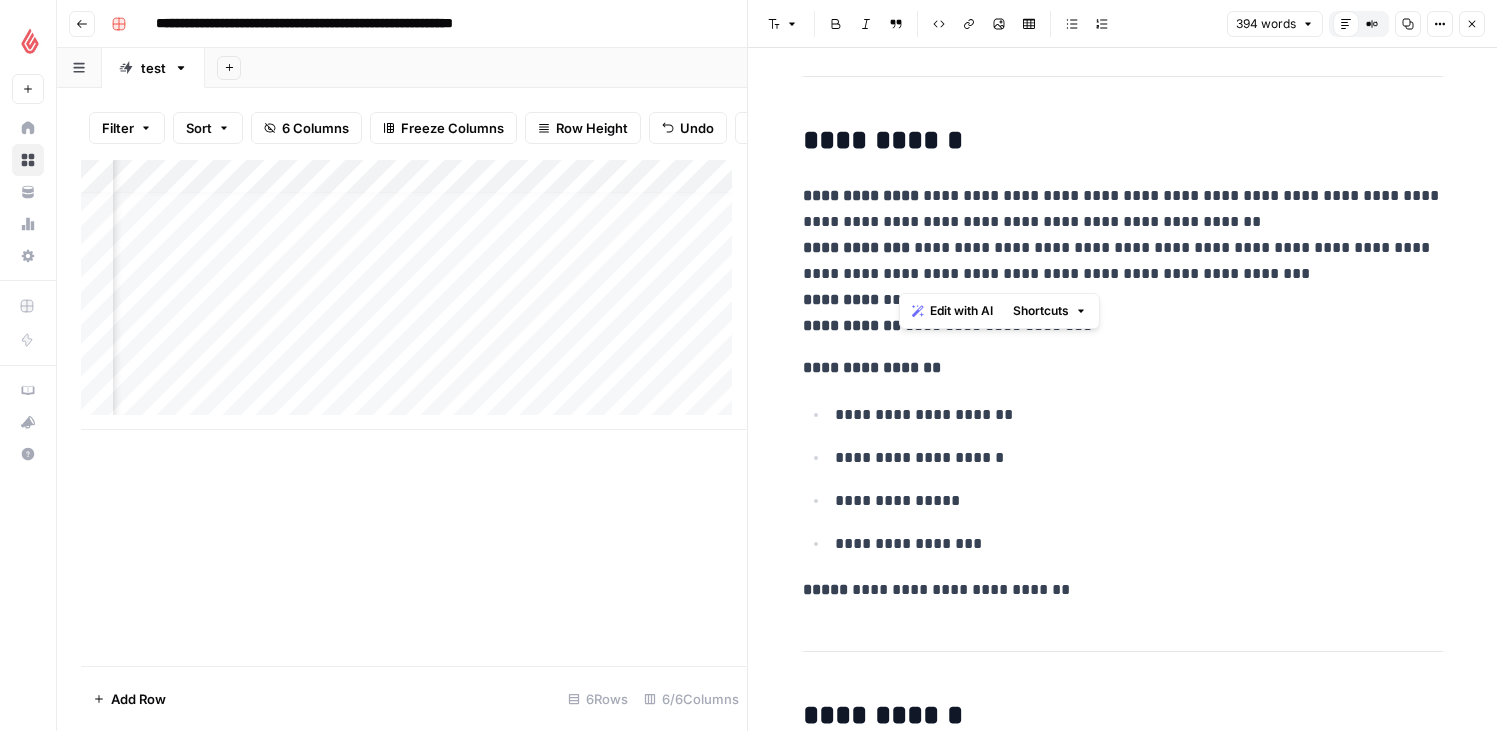 drag, startPoint x: 1268, startPoint y: 278, endPoint x: 902, endPoint y: 260, distance: 366.44235 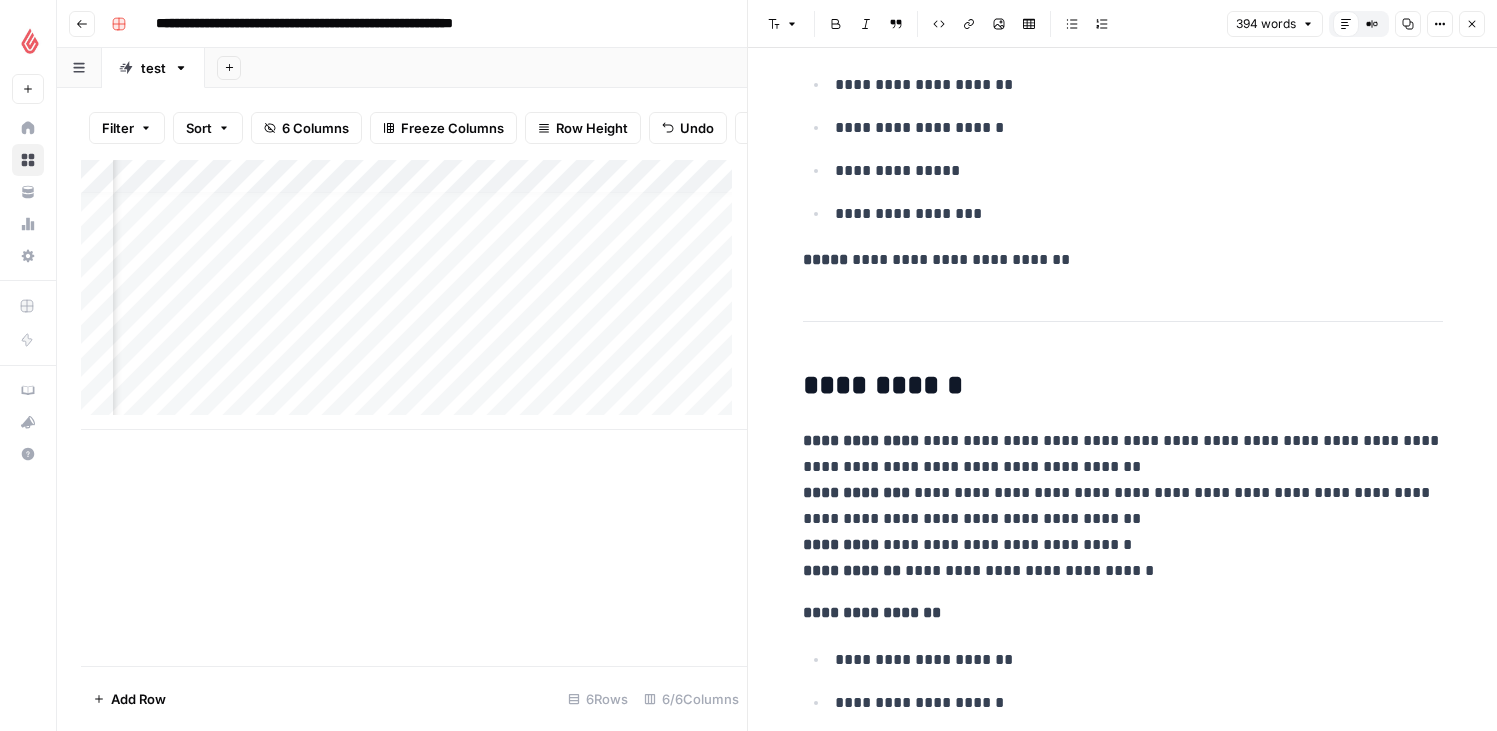 scroll, scrollTop: 1076, scrollLeft: 0, axis: vertical 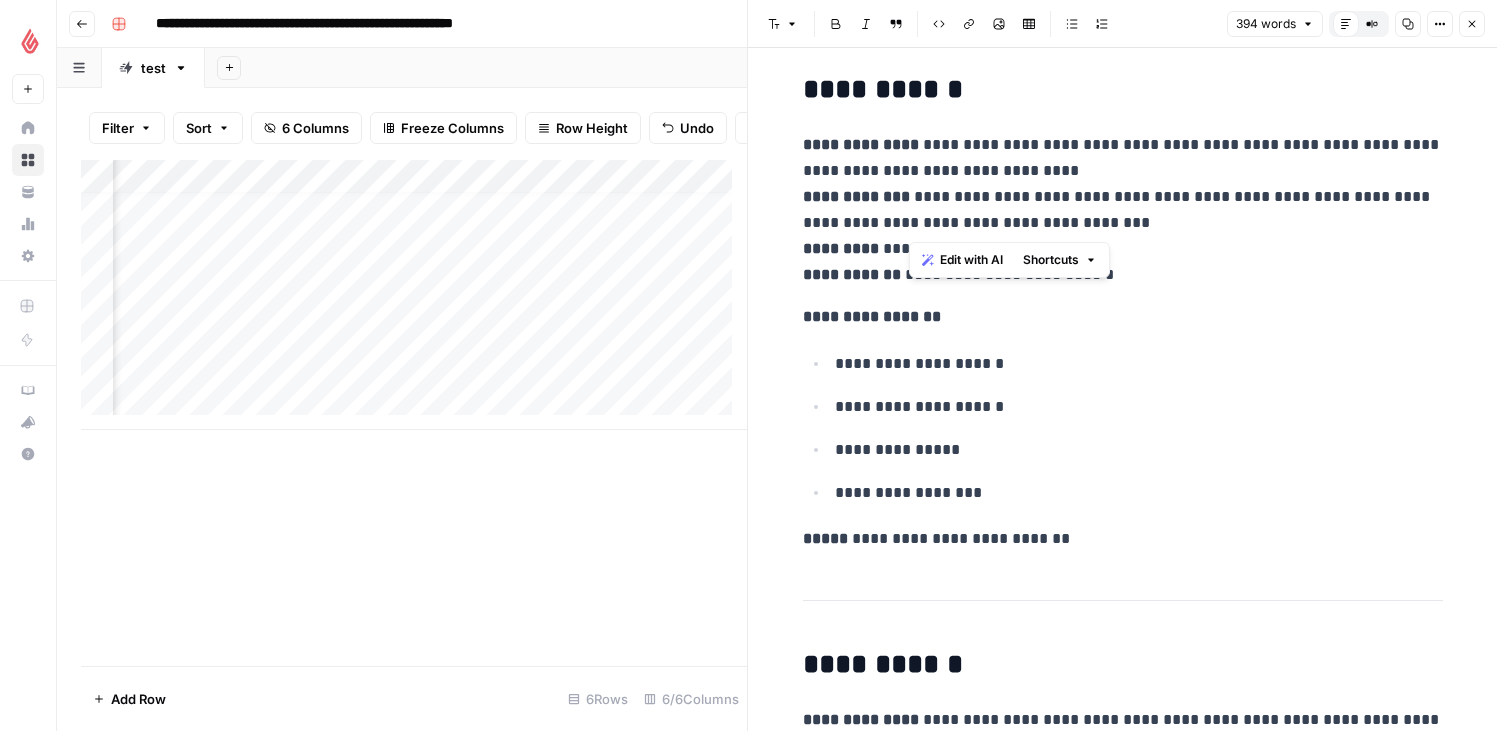 drag, startPoint x: 1110, startPoint y: 223, endPoint x: 907, endPoint y: 202, distance: 204.08331 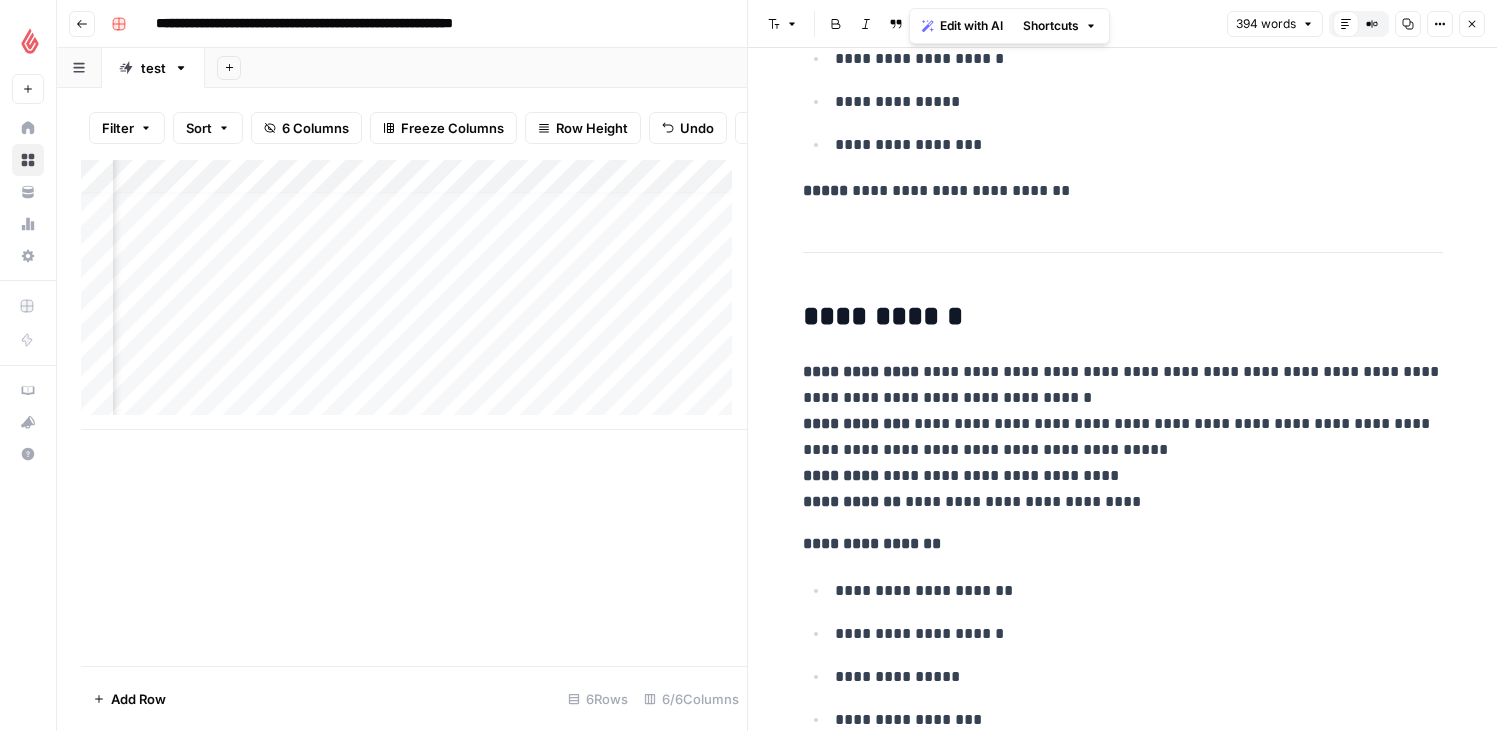 scroll, scrollTop: 2298, scrollLeft: 0, axis: vertical 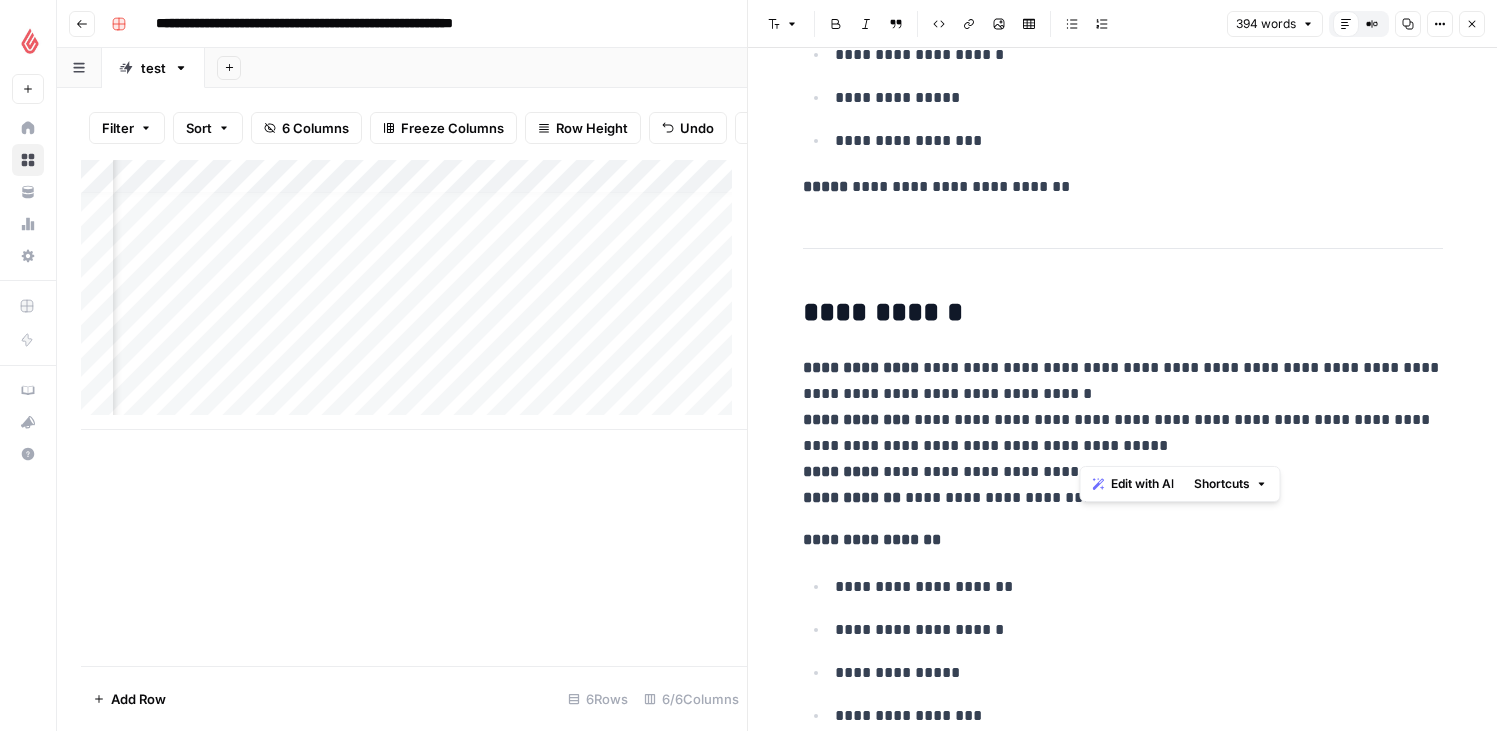 drag, startPoint x: 1152, startPoint y: 442, endPoint x: 1083, endPoint y: 441, distance: 69.00725 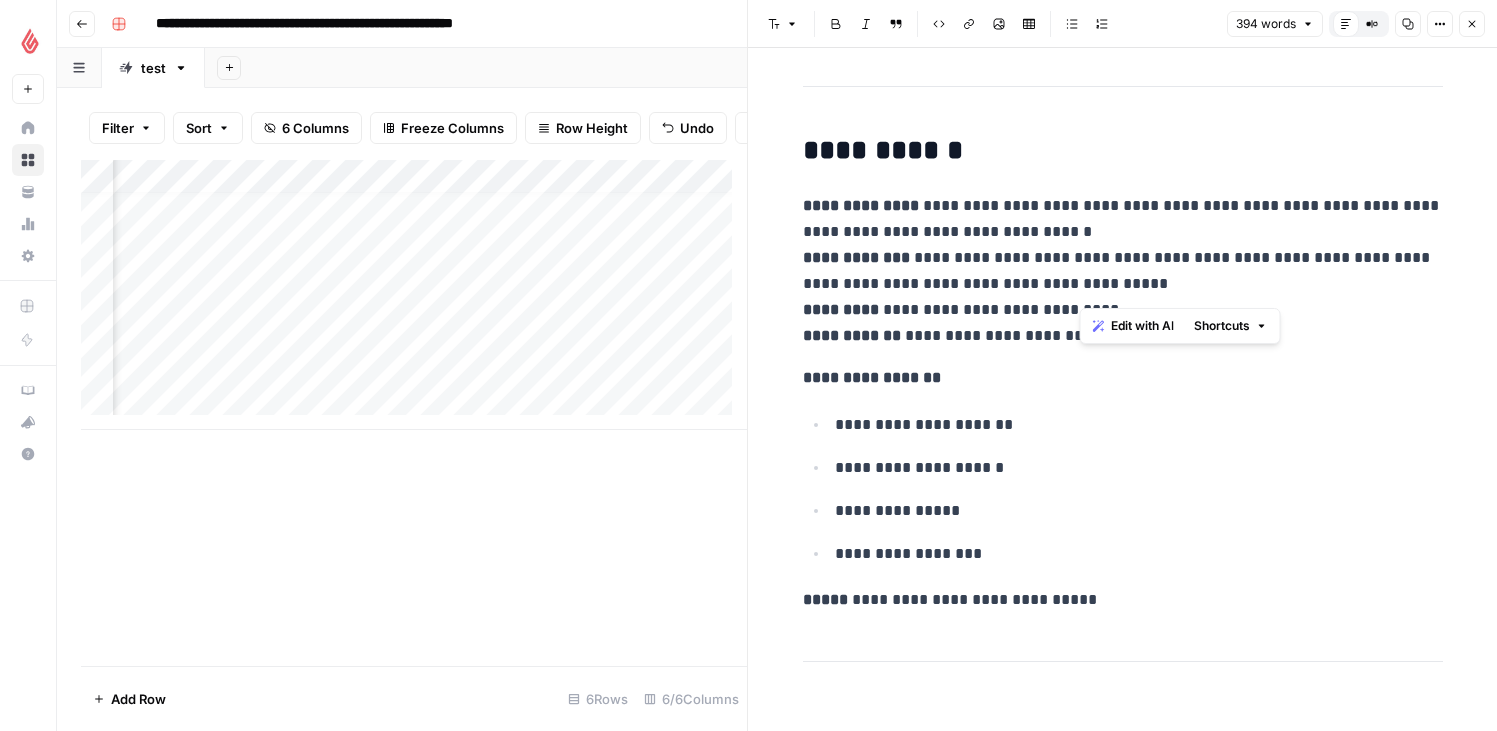 scroll, scrollTop: 2463, scrollLeft: 0, axis: vertical 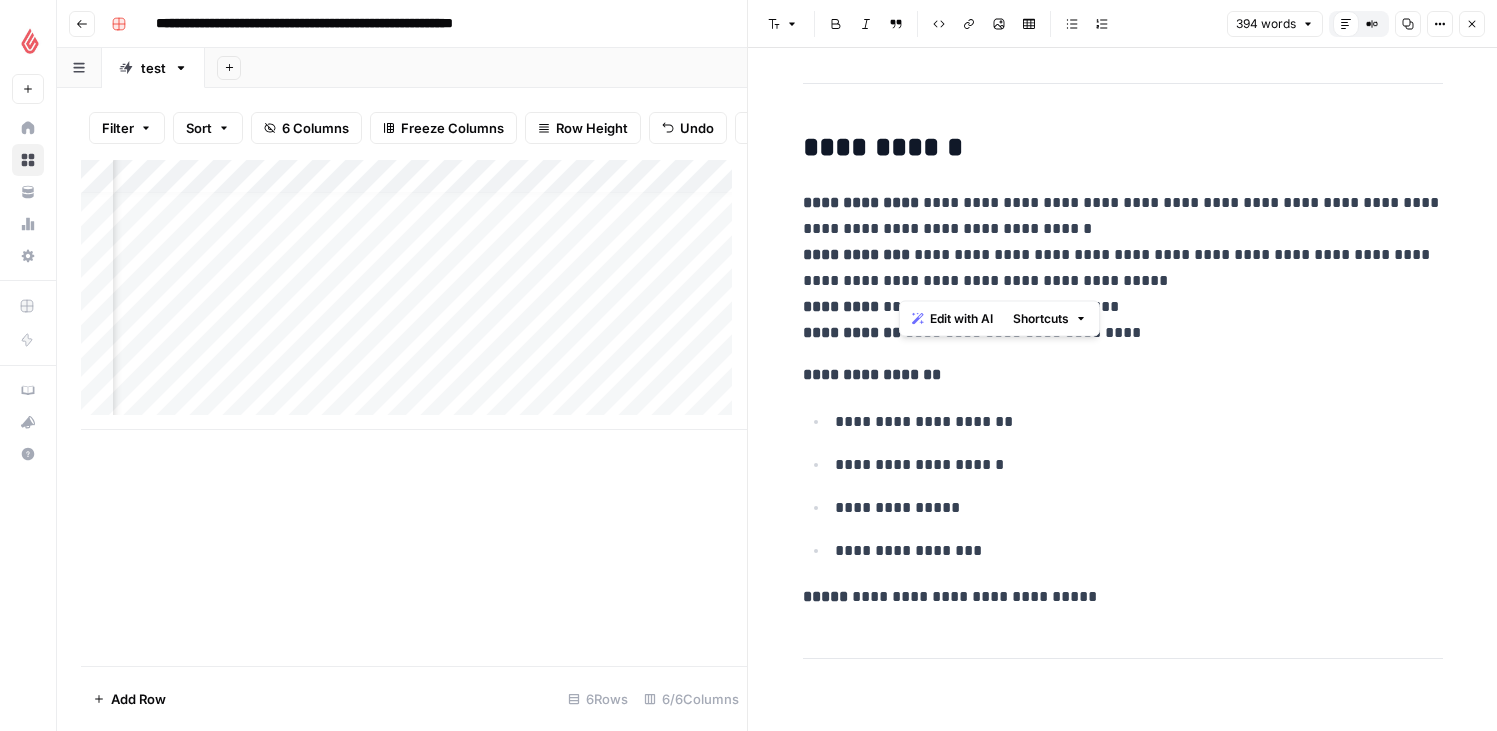 drag, startPoint x: 961, startPoint y: 284, endPoint x: 903, endPoint y: 261, distance: 62.39391 